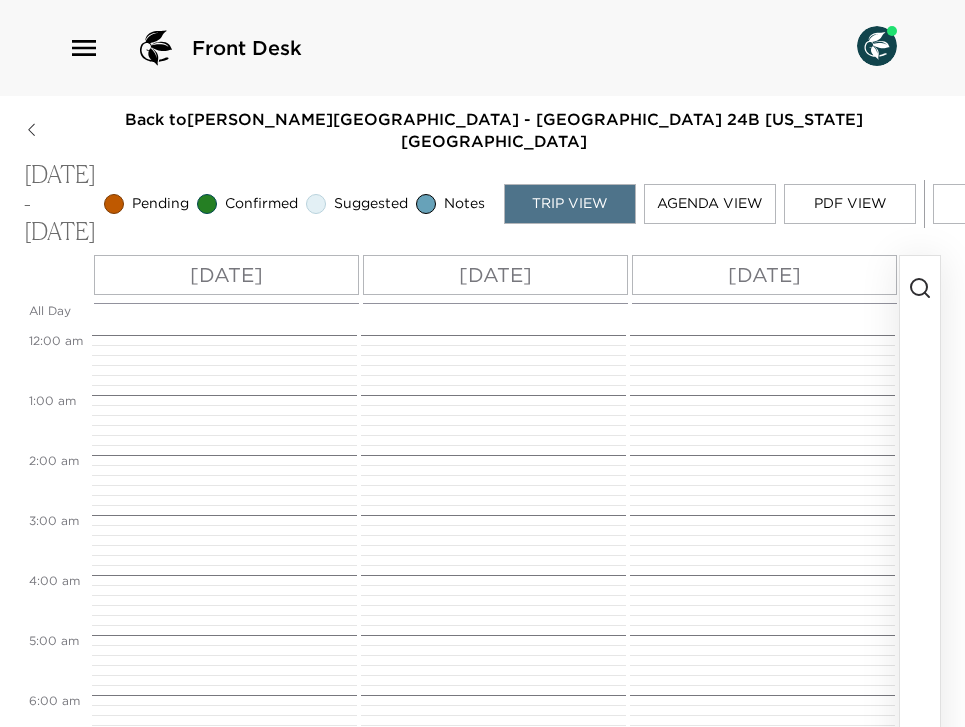scroll, scrollTop: 0, scrollLeft: 0, axis: both 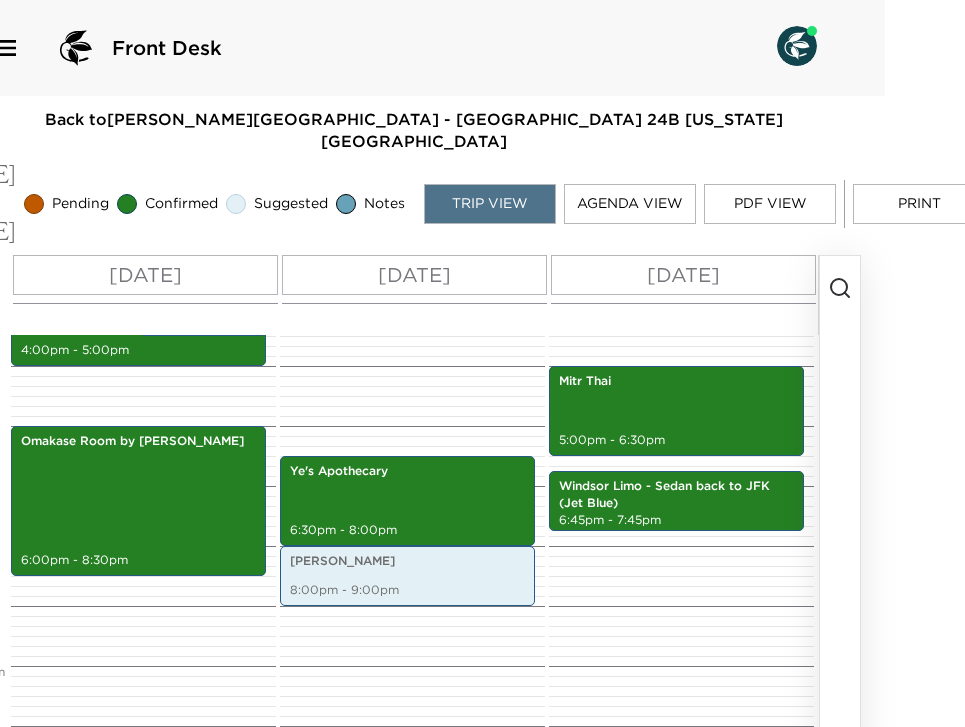 click on "Print" at bounding box center [919, 204] 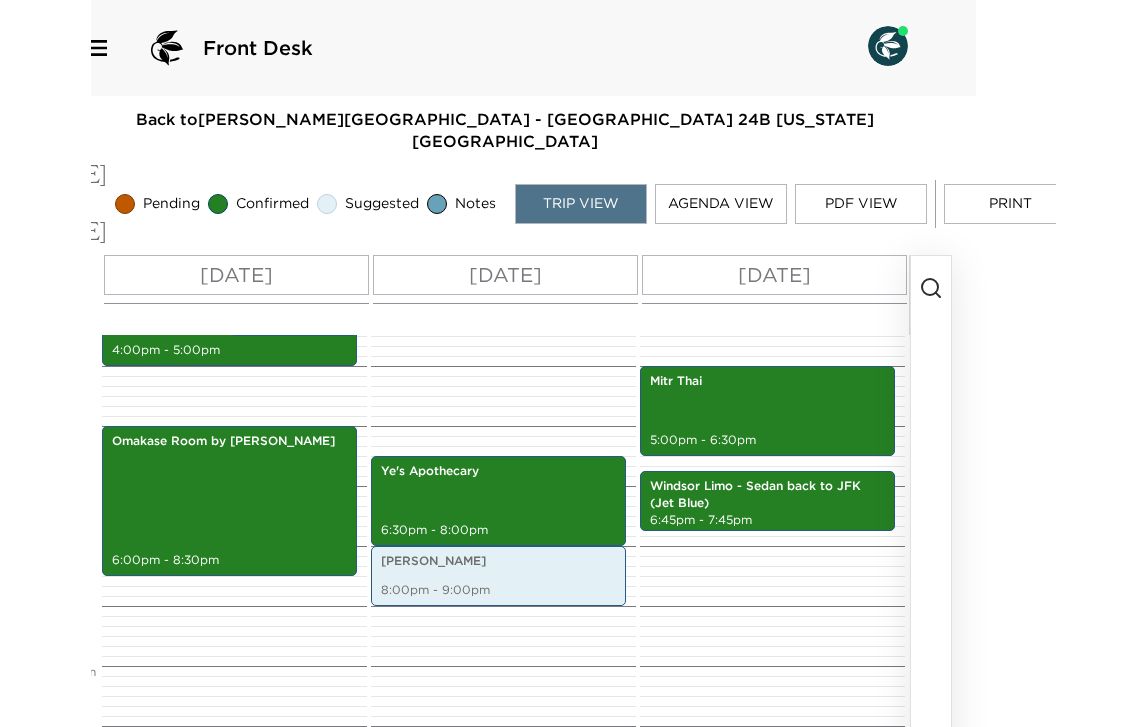 scroll, scrollTop: 0, scrollLeft: 0, axis: both 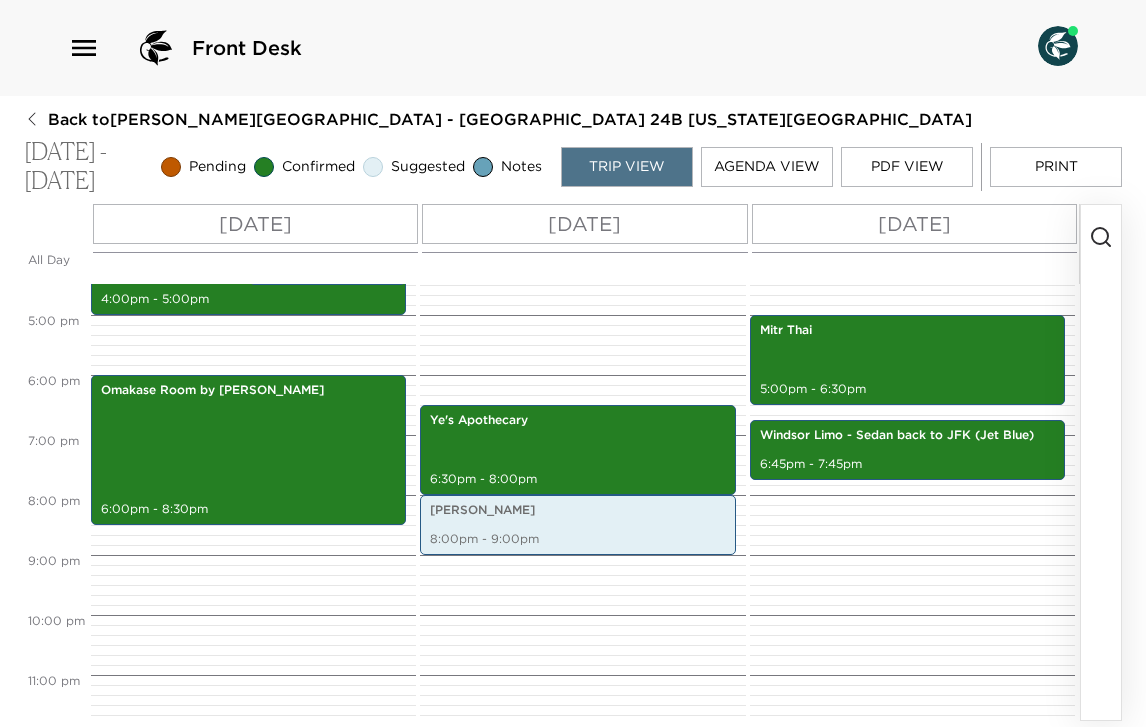 click 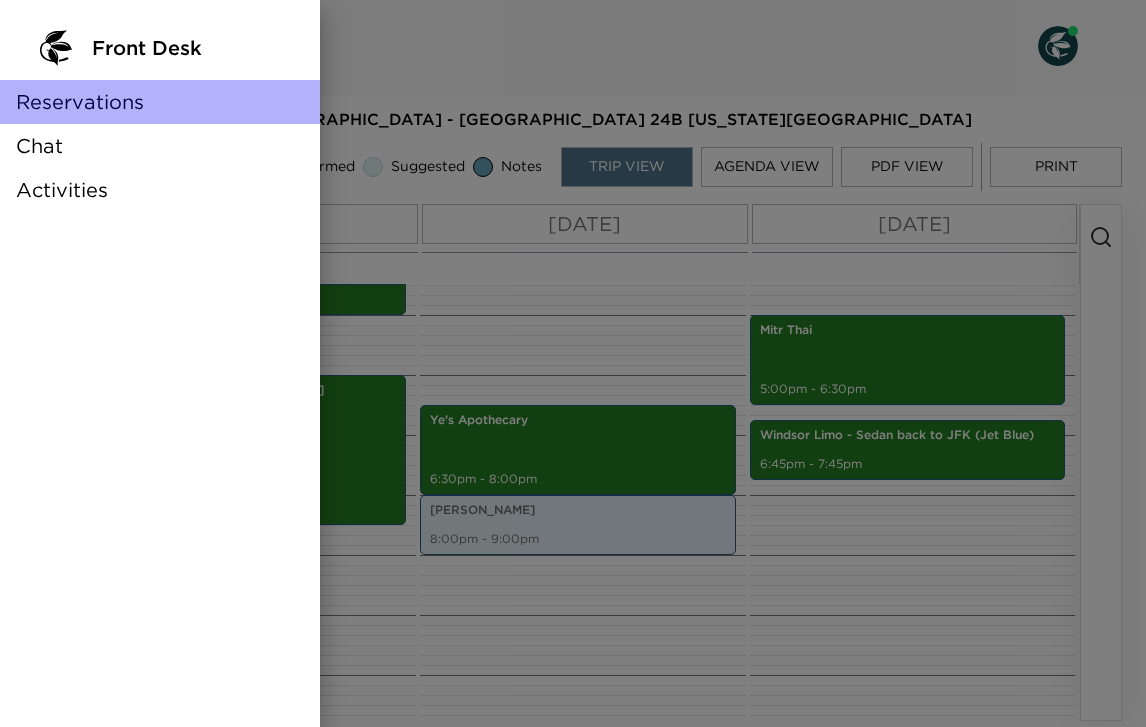 click on "Reservations" at bounding box center (80, 102) 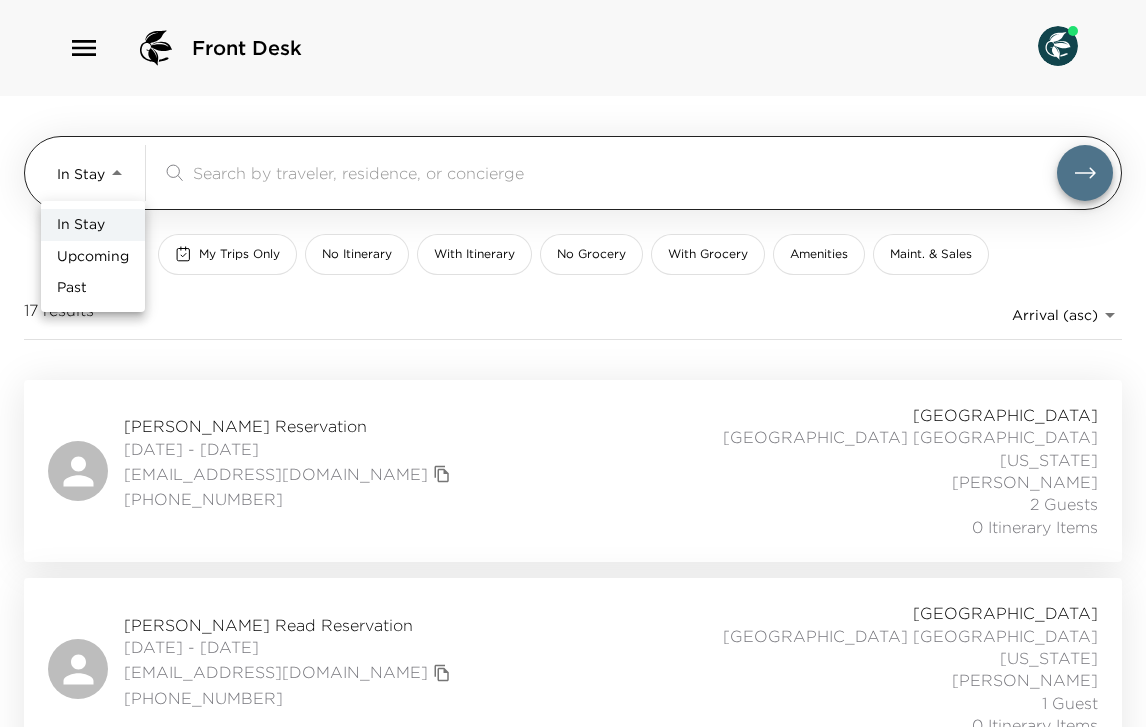 click on "Front Desk In Stay In-Stay ​ My Trips Only No Itinerary With Itinerary No Grocery With Grocery Amenities Maint. & Sales 17 results Arrival (asc) reservations_prod_arrival_asc Michelle Sandberg Reservation 07/02/2025 - 07/12/2025 msandberg@gmail.com (650) 906-5002 Park Avenue Place Park Avenue Place 35B New York - Park Avenue Place Iris Miiaeva 2 Guests 0 Itinerary Items Elaine Read Reservation 07/06/2025 - 07/13/2025 elaineread1@googlemail.com (413) 362-4440 Park Avenue Place Park Avenue Place 28B New York - Park Avenue Place Iris Miiaeva 1 Guest 0 Itinerary Items Scott Lindus Reservation 07/07/2025 - 07/10/2025 scott.lindus@morganstanley.com 310-486-5533 Park Avenue Place Park Avenue Place 26B New York - Park Avenue Place Iris Miiaeva 5 Guests 0 Itinerary Items Mara Hunt Reservation 07/07/2025 - 07/10/2025 marahunt1@gmail.com +18476029894 Park Avenue Place Park Avenue Place 34B New York - Park Avenue Place Sergio Martinez 1 Guest 0 Itinerary Items Michael Gopin Reservation 07/08/2025 - 07/12/2025 Vip Ultra" at bounding box center (573, 363) 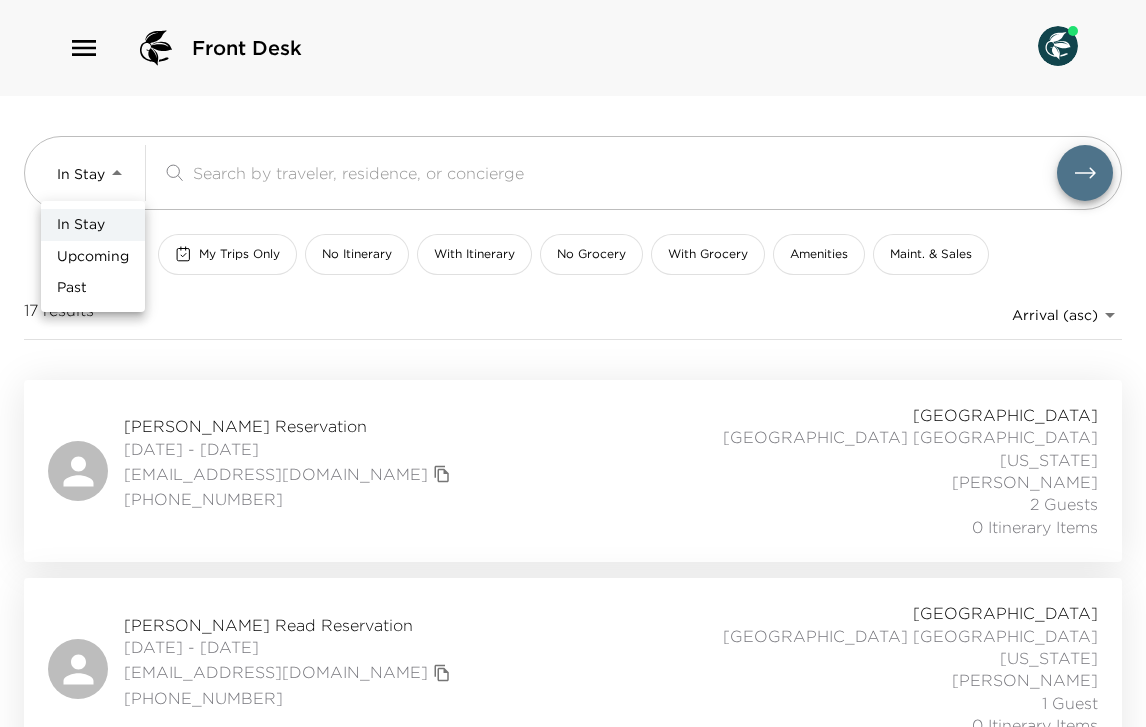 click on "Upcoming" at bounding box center [93, 257] 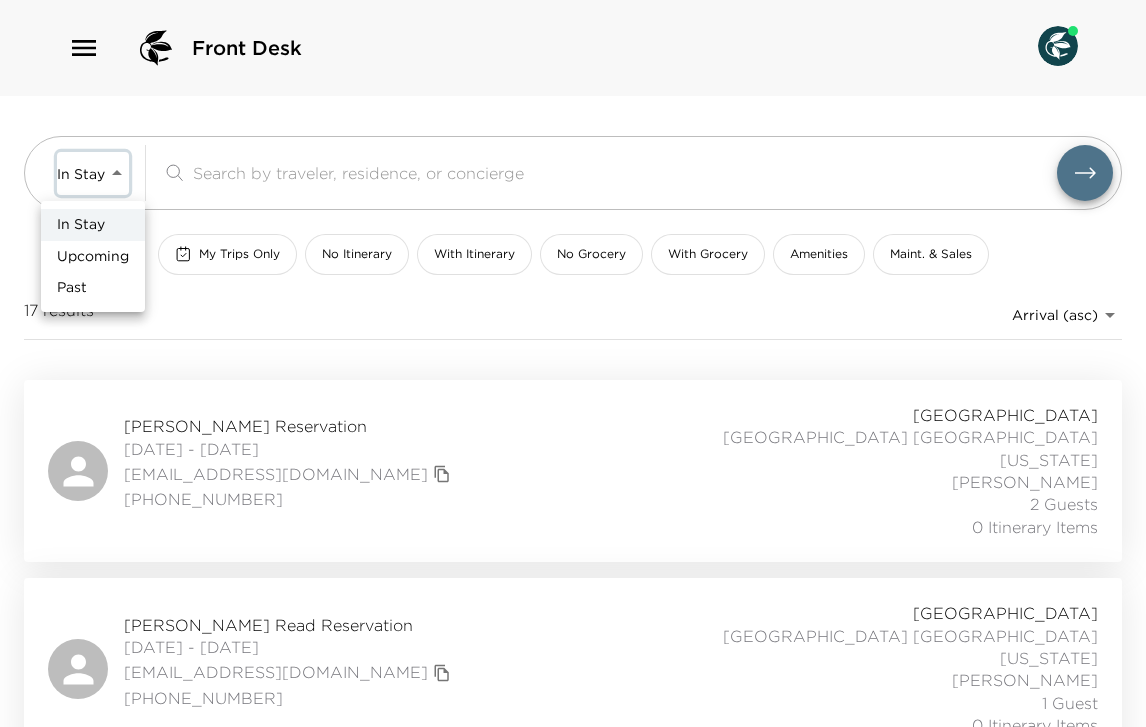 type on "Upcoming" 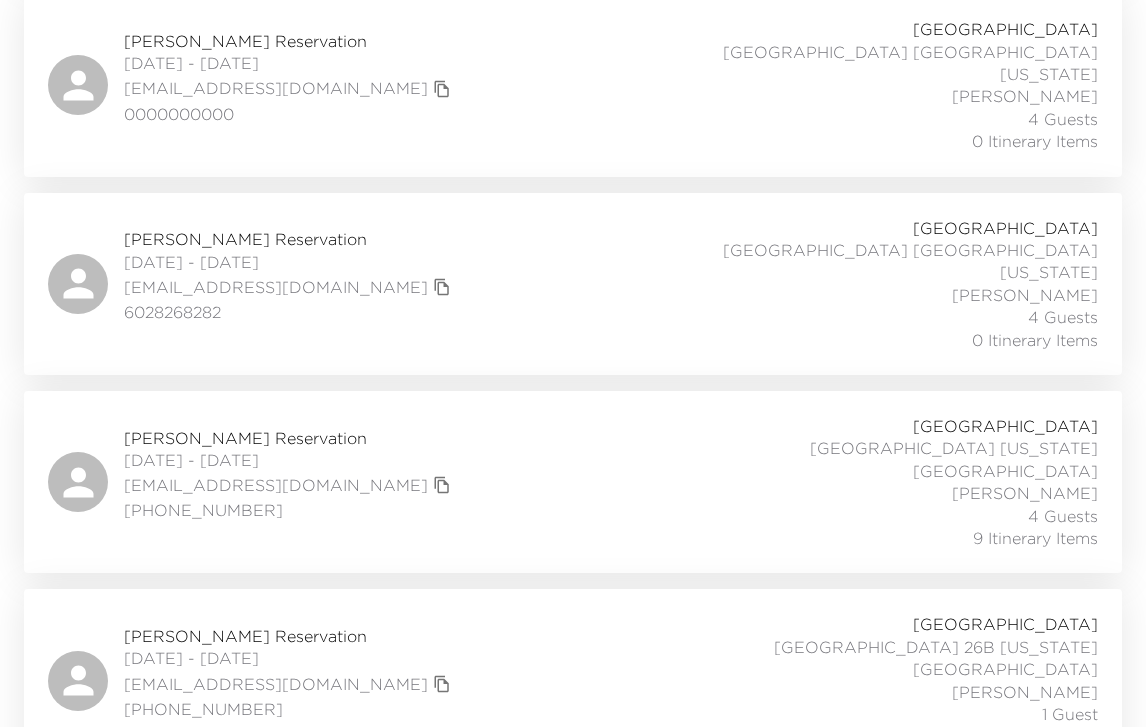 scroll, scrollTop: 10741, scrollLeft: 0, axis: vertical 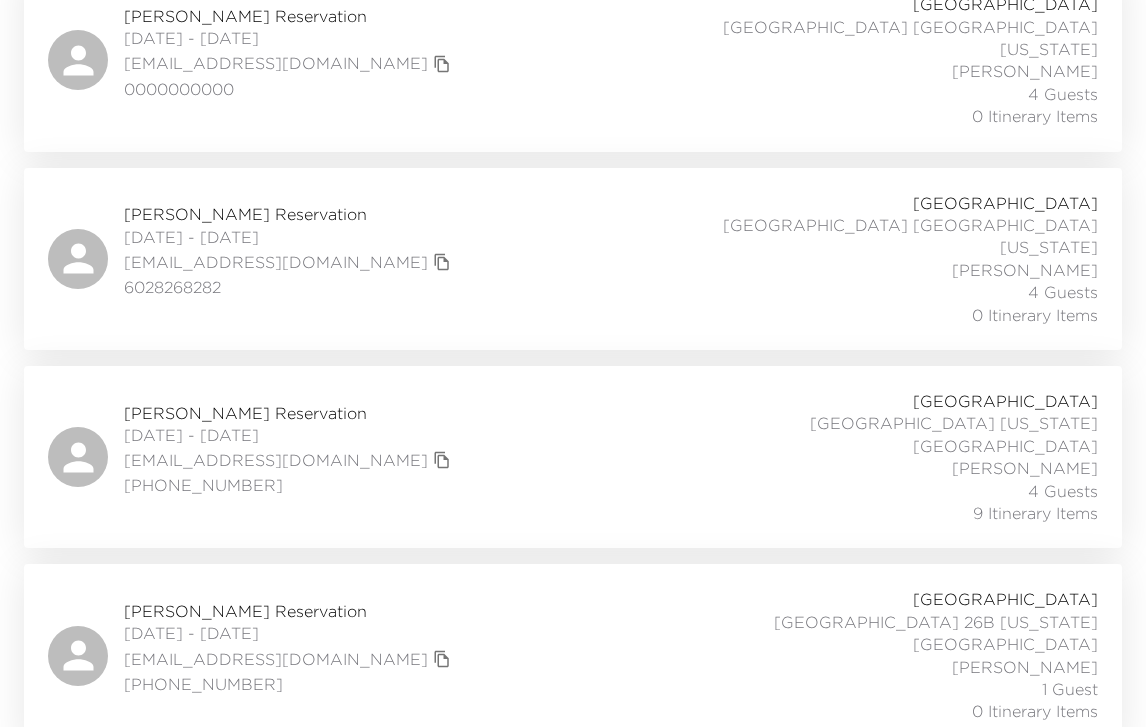 click 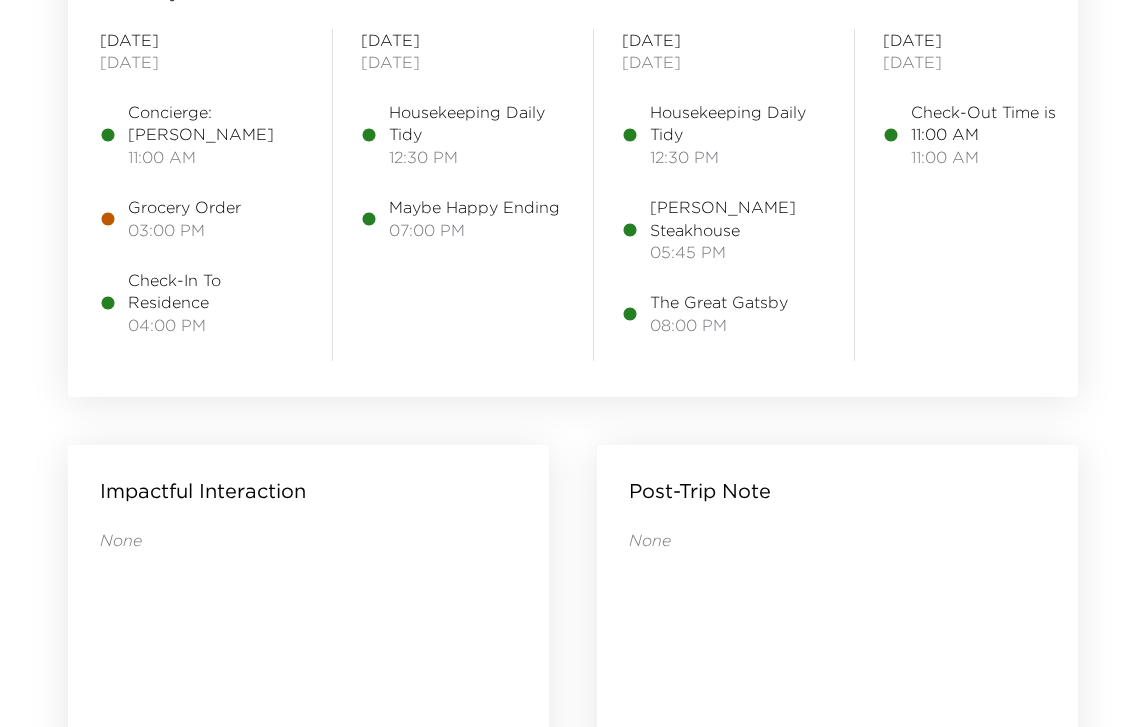 scroll, scrollTop: 2326, scrollLeft: 0, axis: vertical 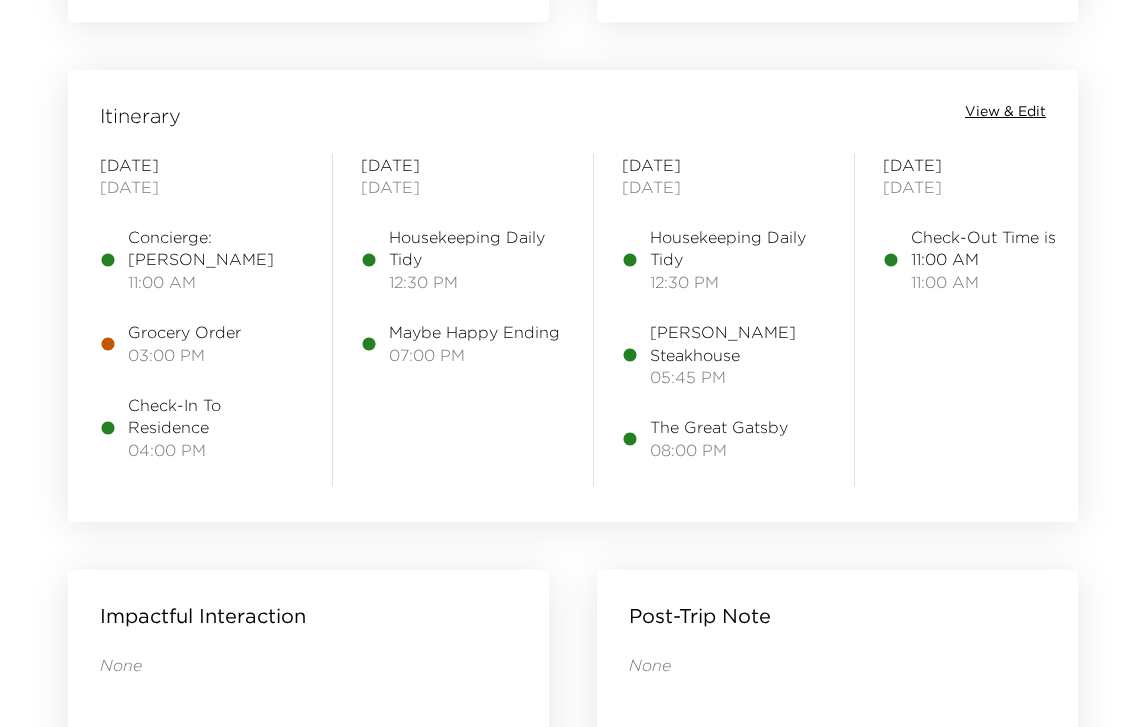 click on "View & Edit" at bounding box center [1005, 112] 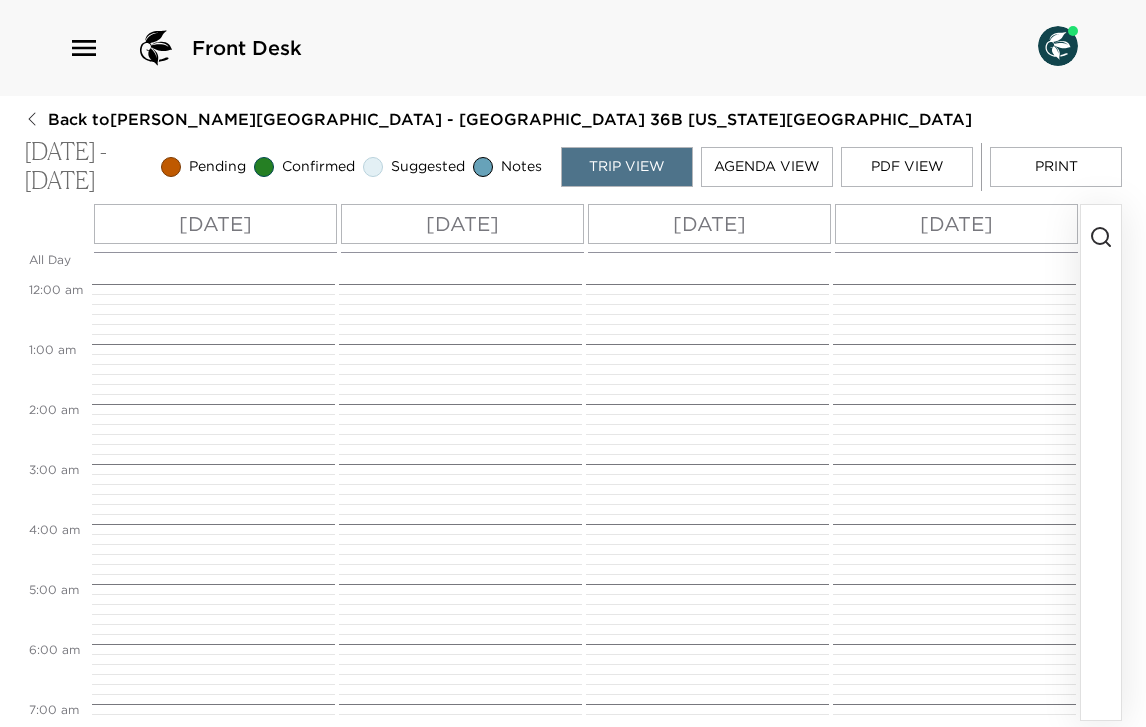 scroll, scrollTop: 0, scrollLeft: 0, axis: both 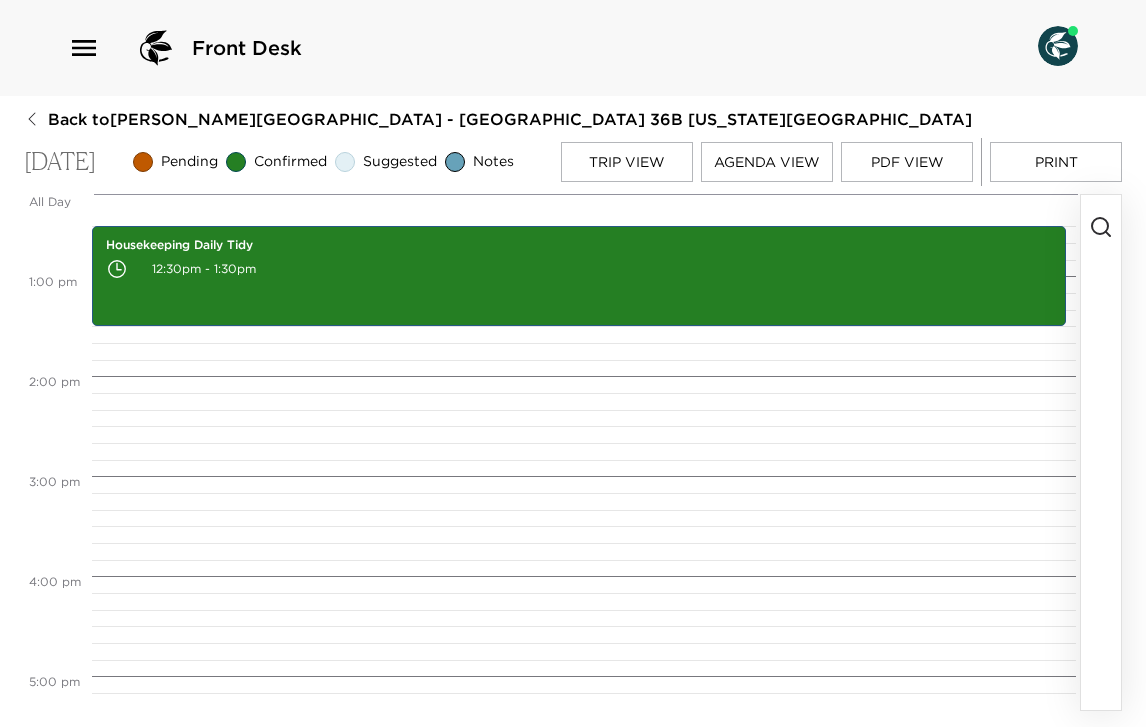 click at bounding box center (1101, 452) 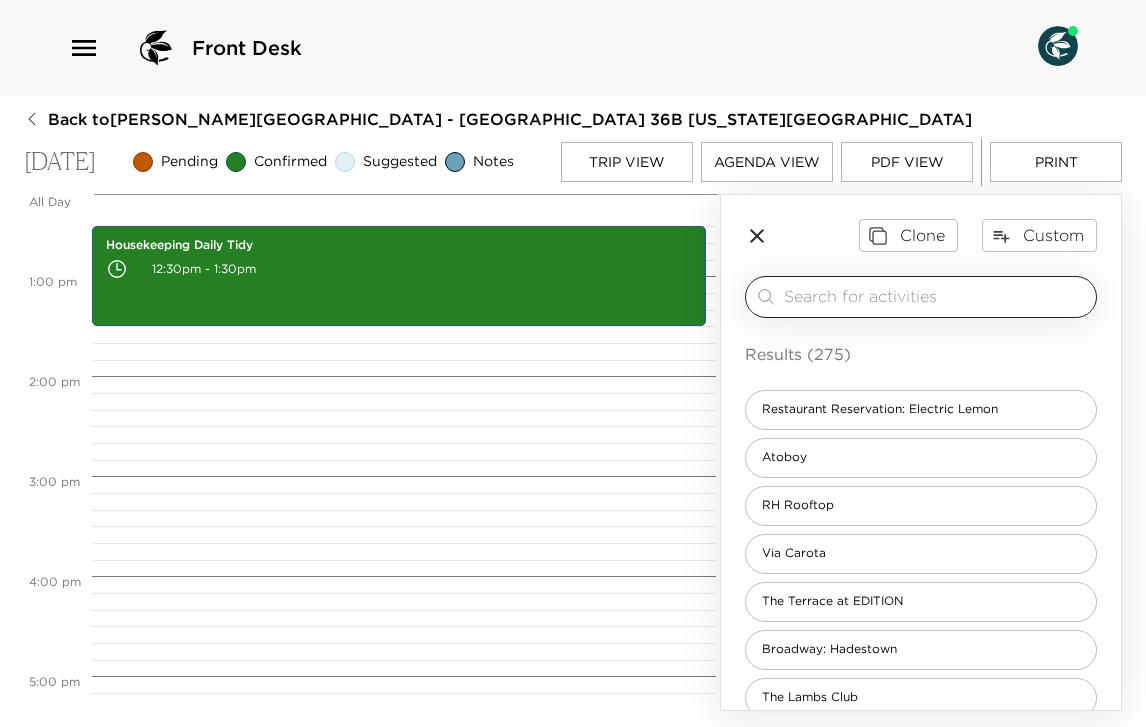 click at bounding box center [936, 296] 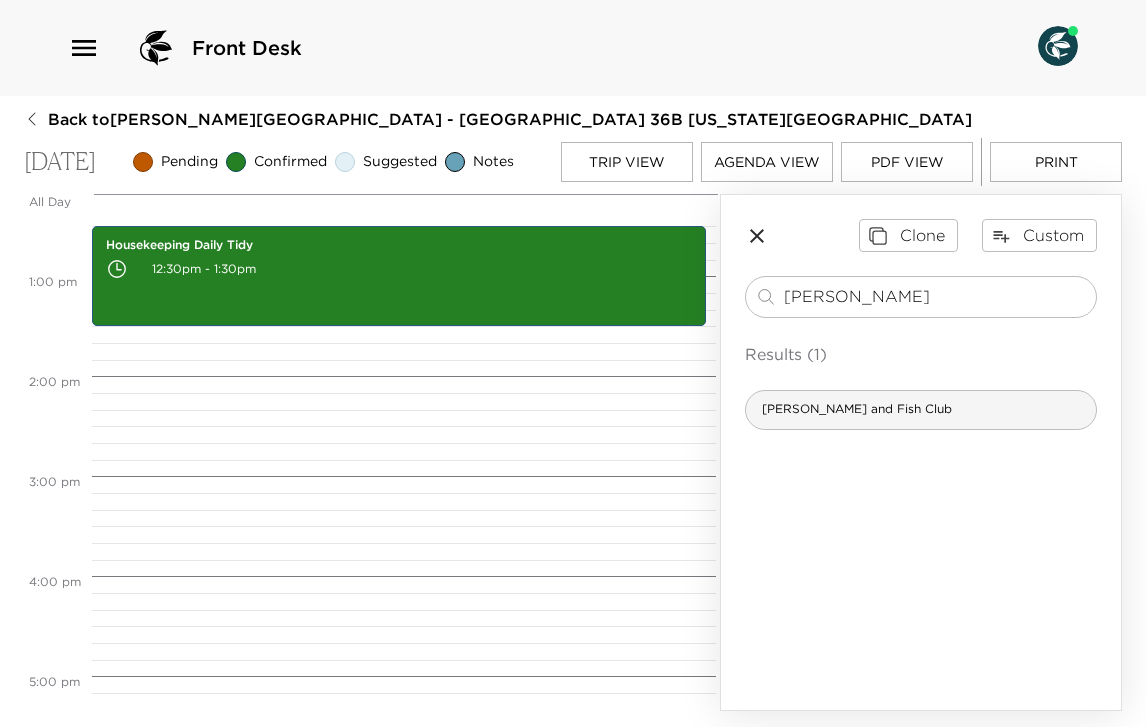 type on "hunt" 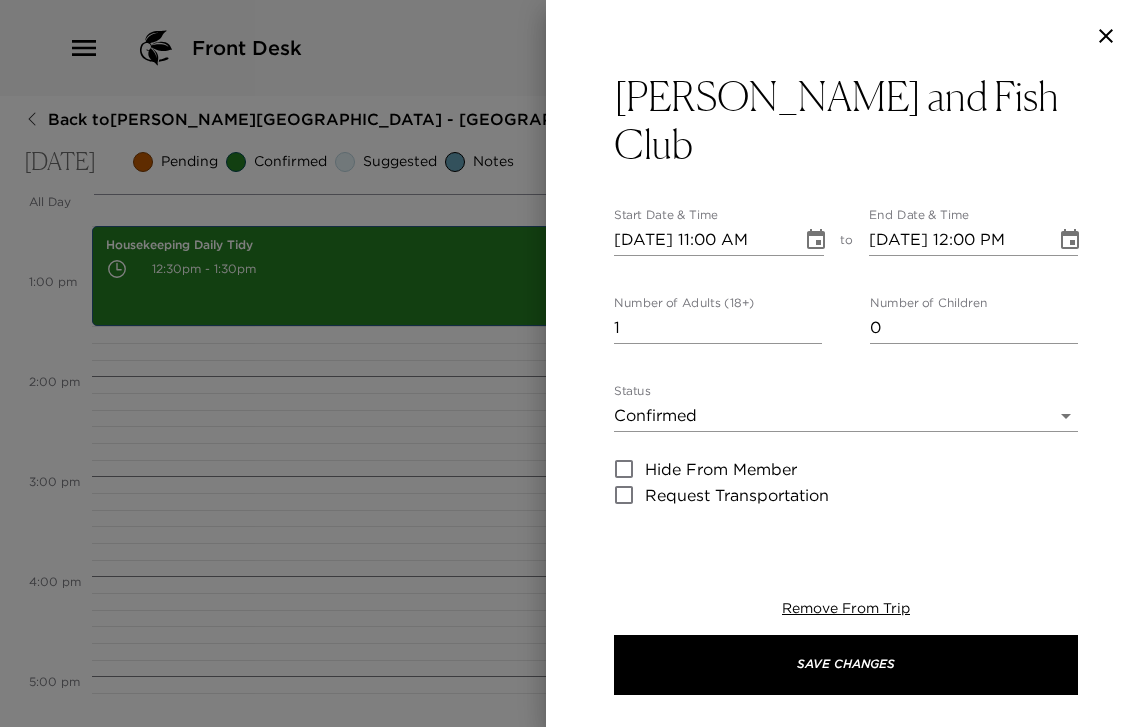 type on "Your reservation has been confirmed." 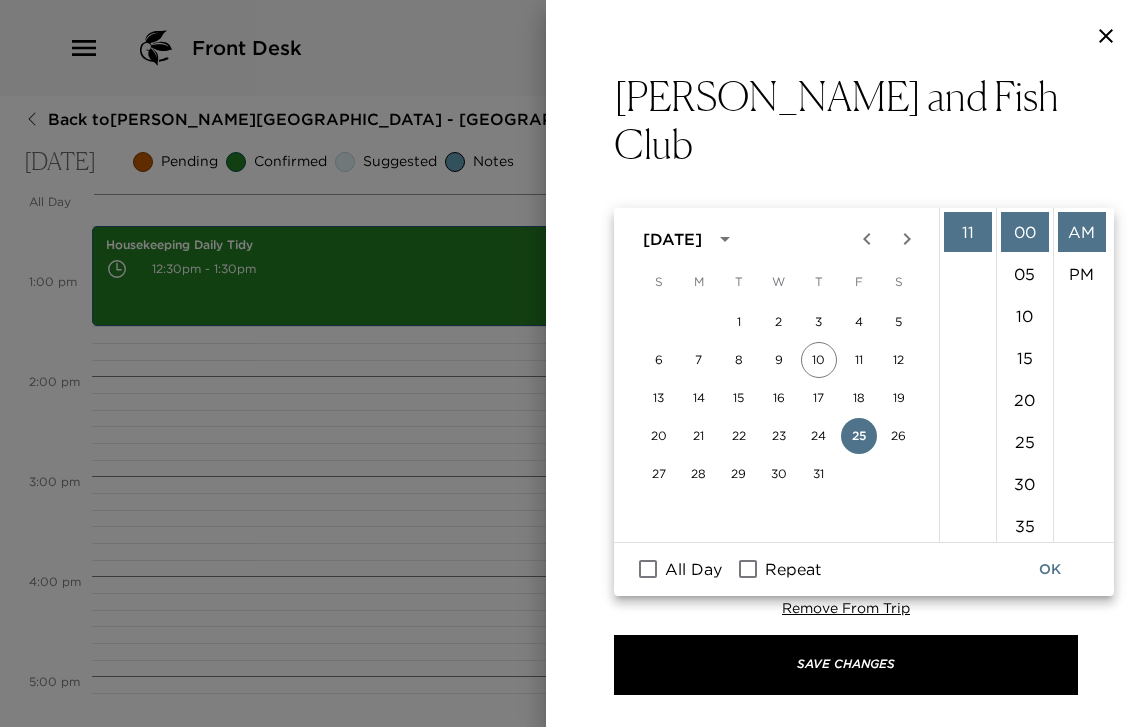 scroll, scrollTop: 0, scrollLeft: 0, axis: both 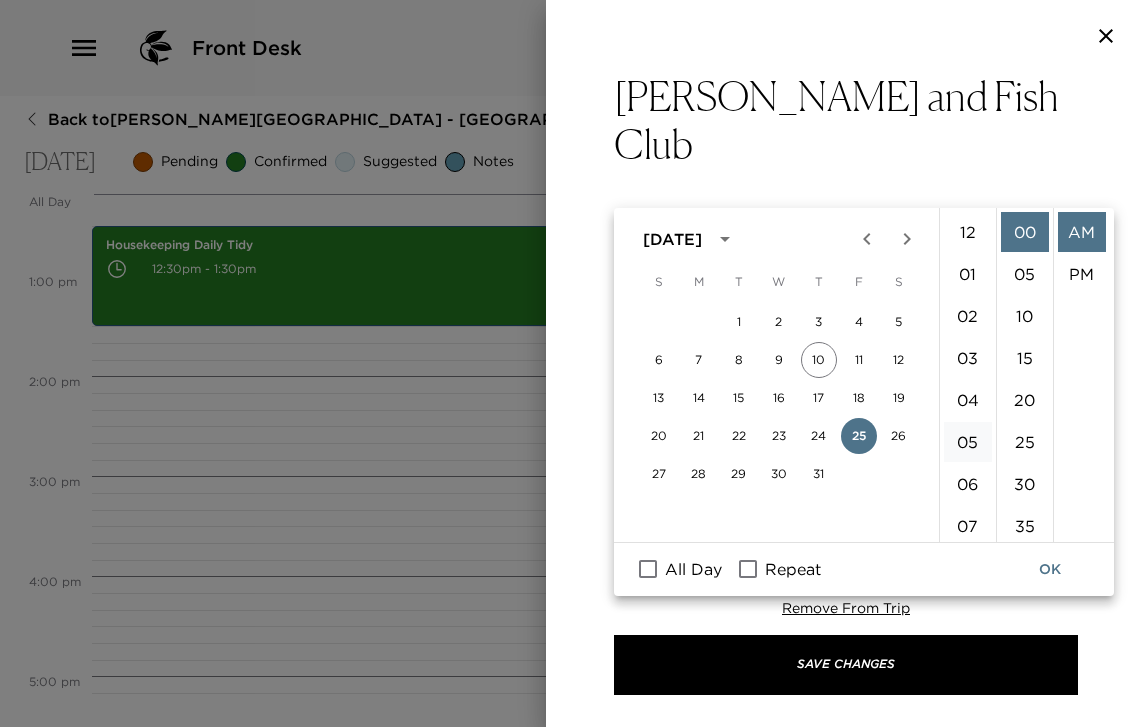 click on "05" at bounding box center (968, 442) 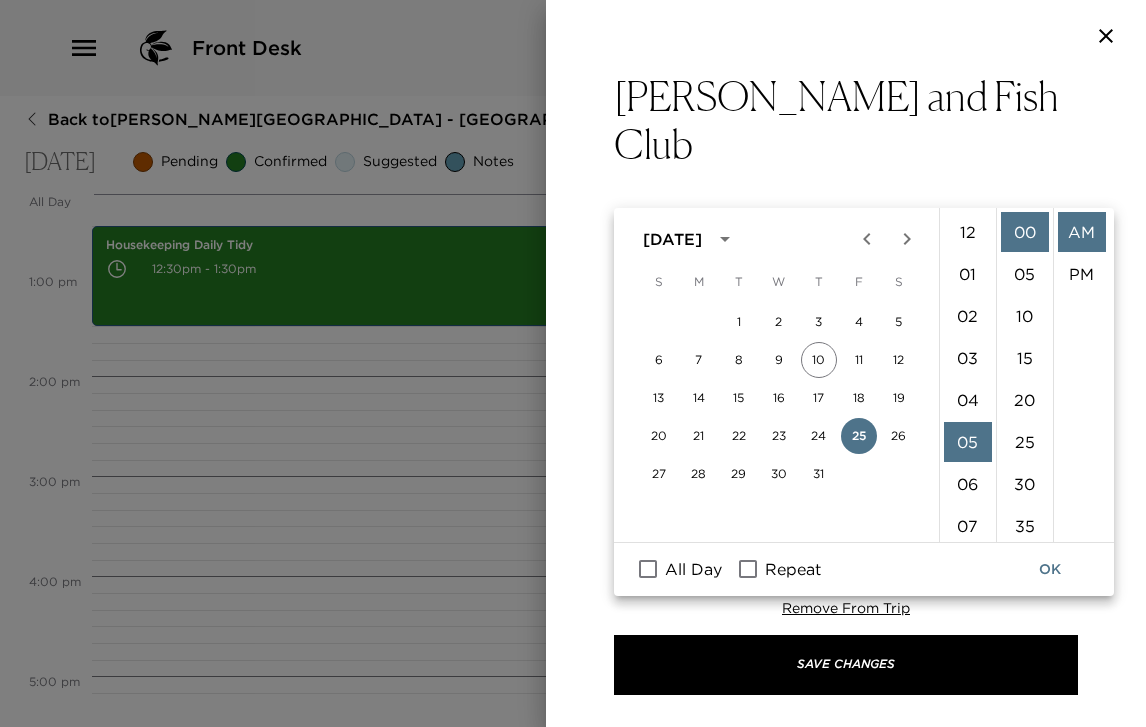 scroll, scrollTop: 210, scrollLeft: 0, axis: vertical 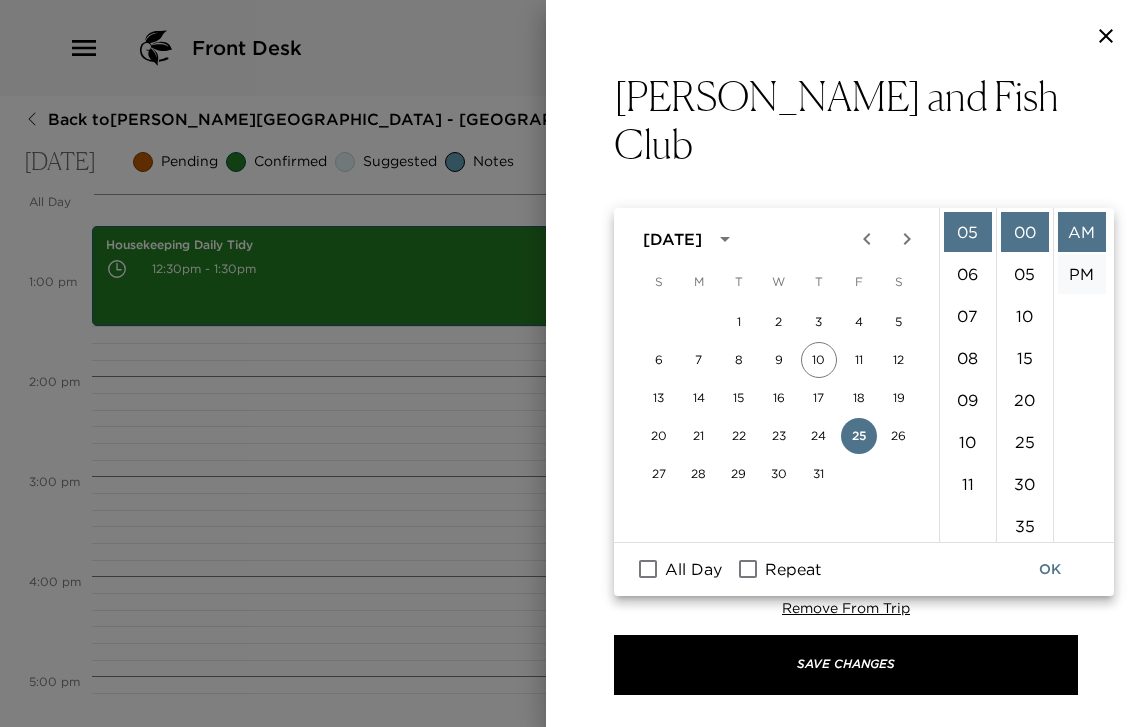 click on "PM" at bounding box center (1082, 274) 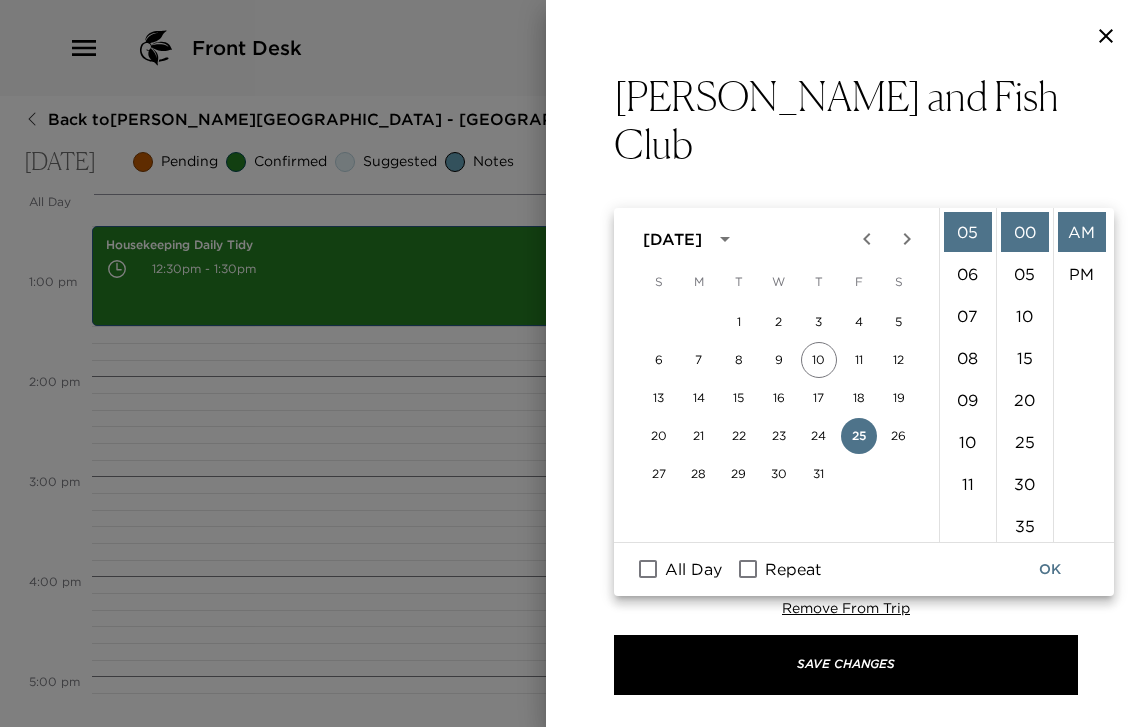 type on "07/25/2025 05:00 PM" 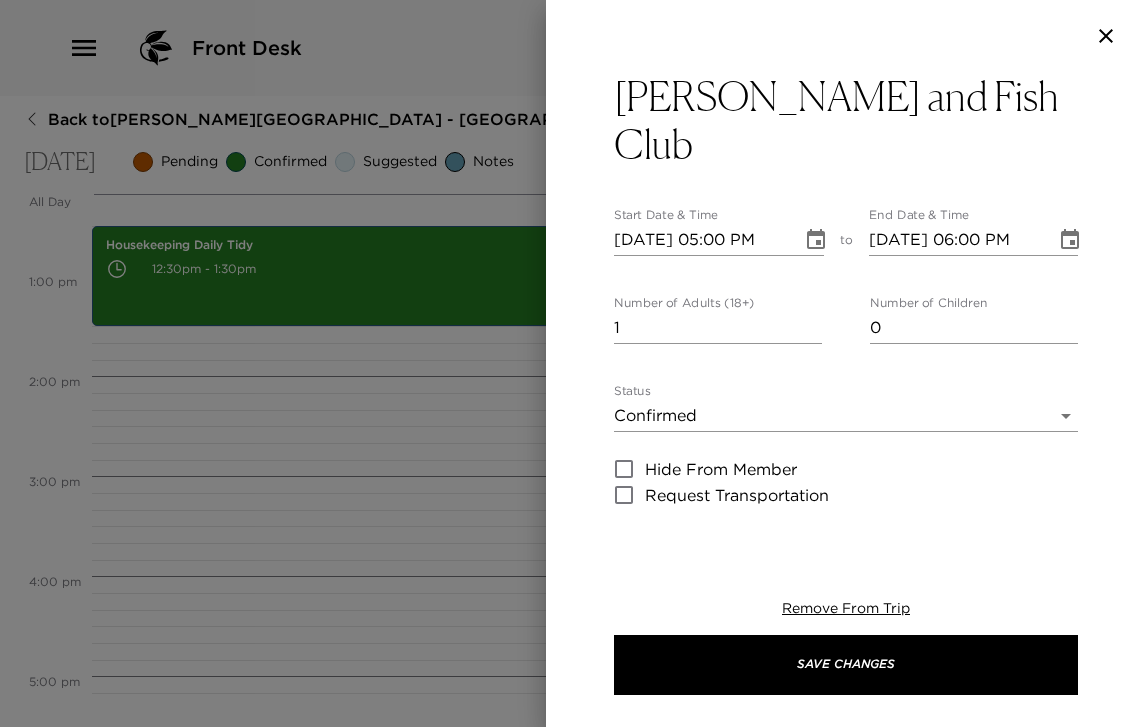 scroll, scrollTop: 42, scrollLeft: 0, axis: vertical 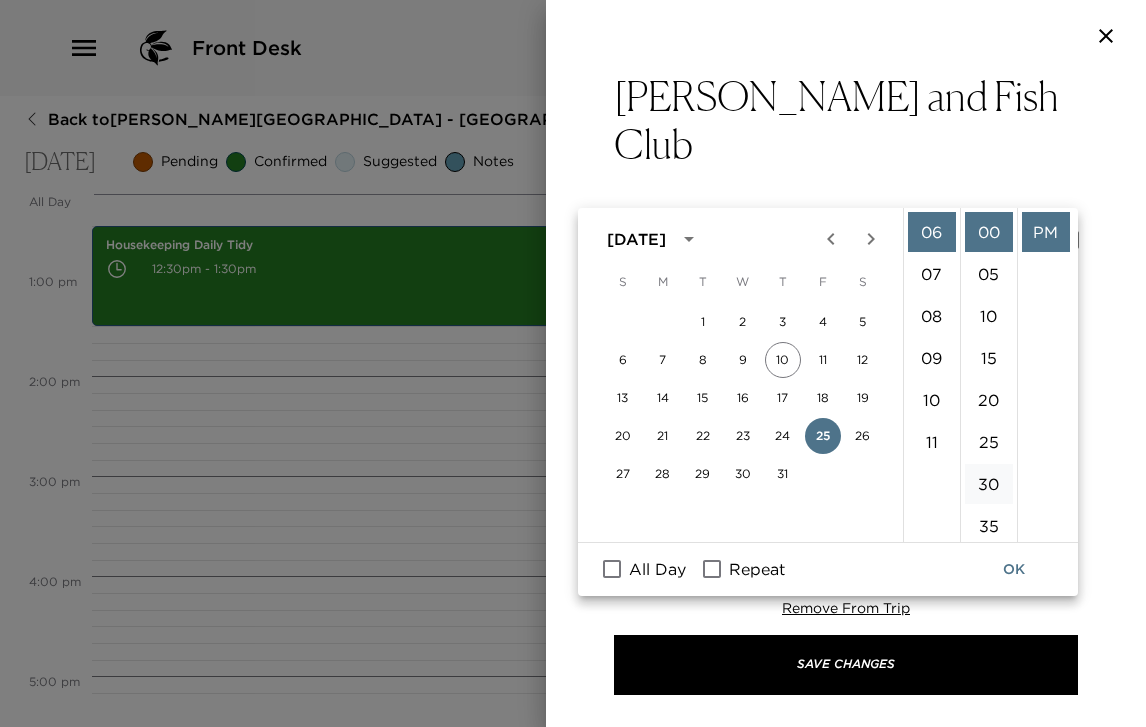 click on "30" at bounding box center (989, 484) 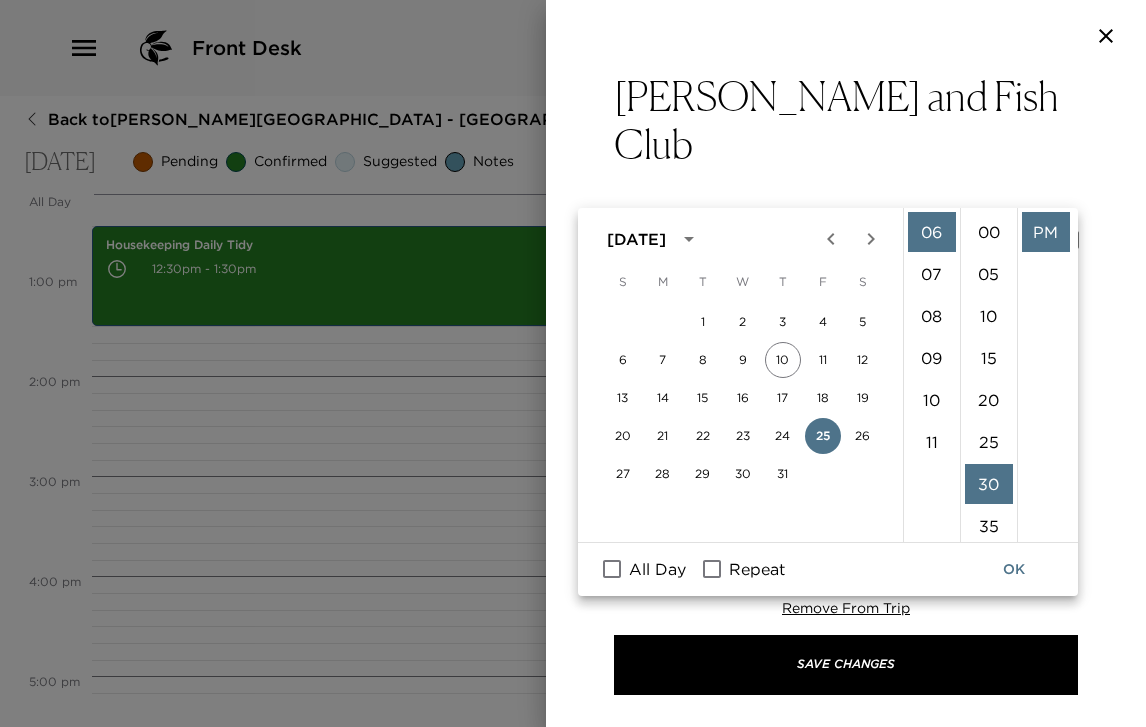 scroll, scrollTop: 252, scrollLeft: 0, axis: vertical 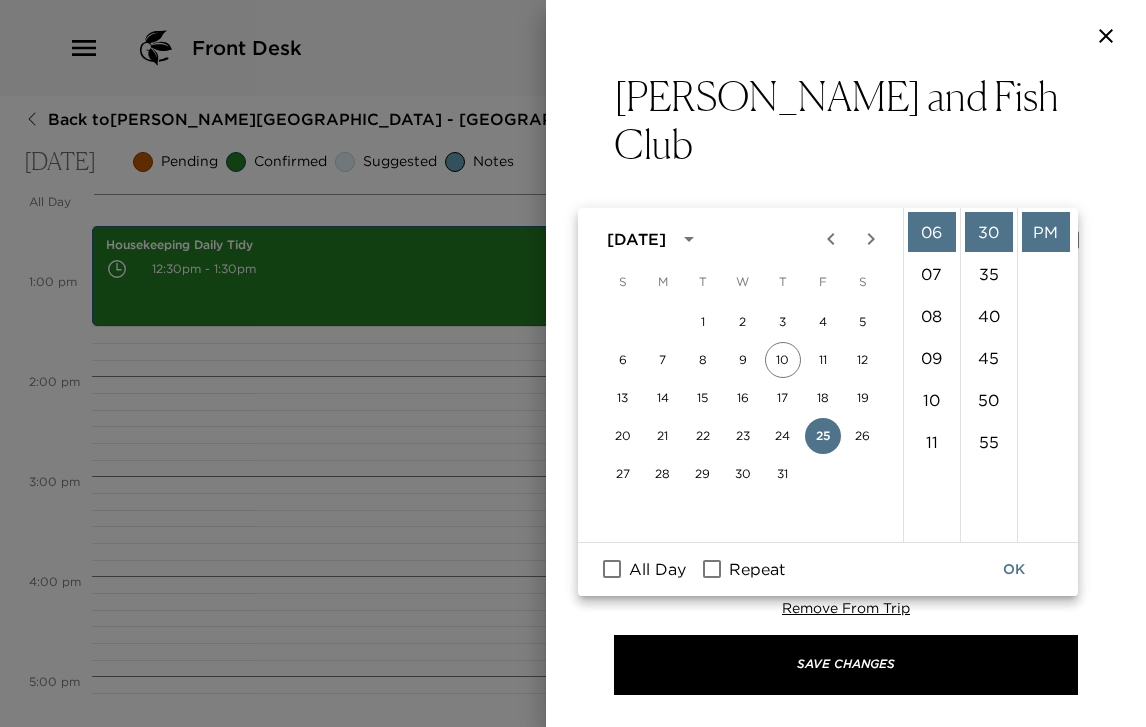 click on "OK" at bounding box center (1014, 569) 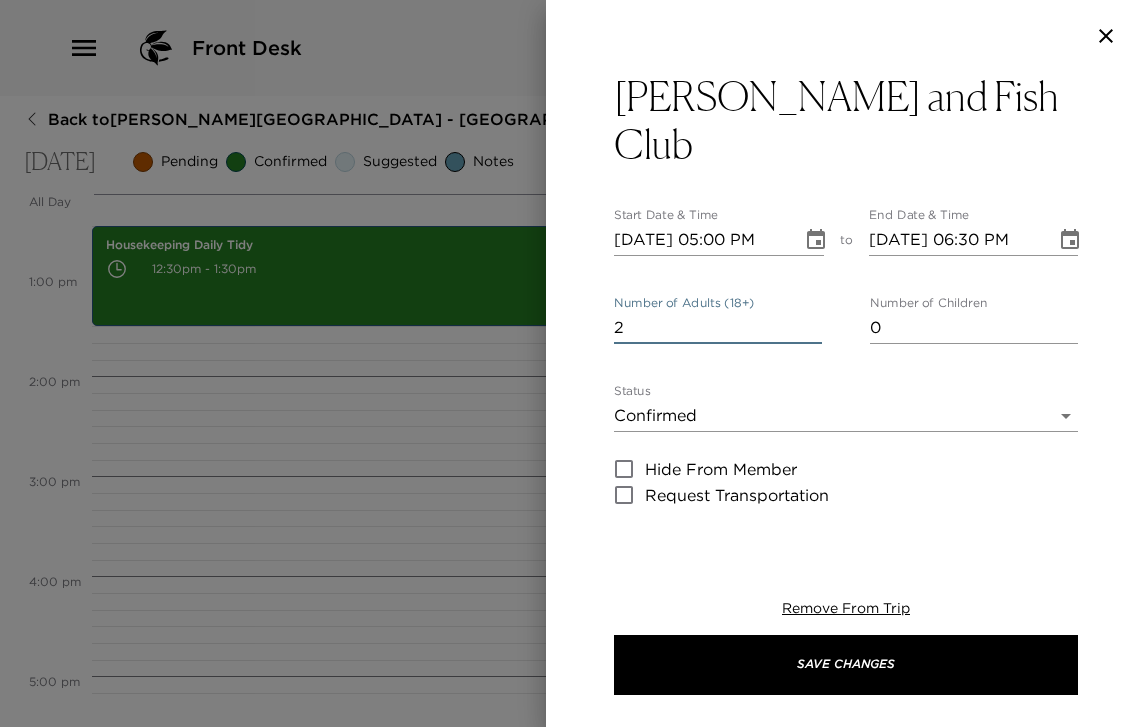 click on "2" at bounding box center [718, 328] 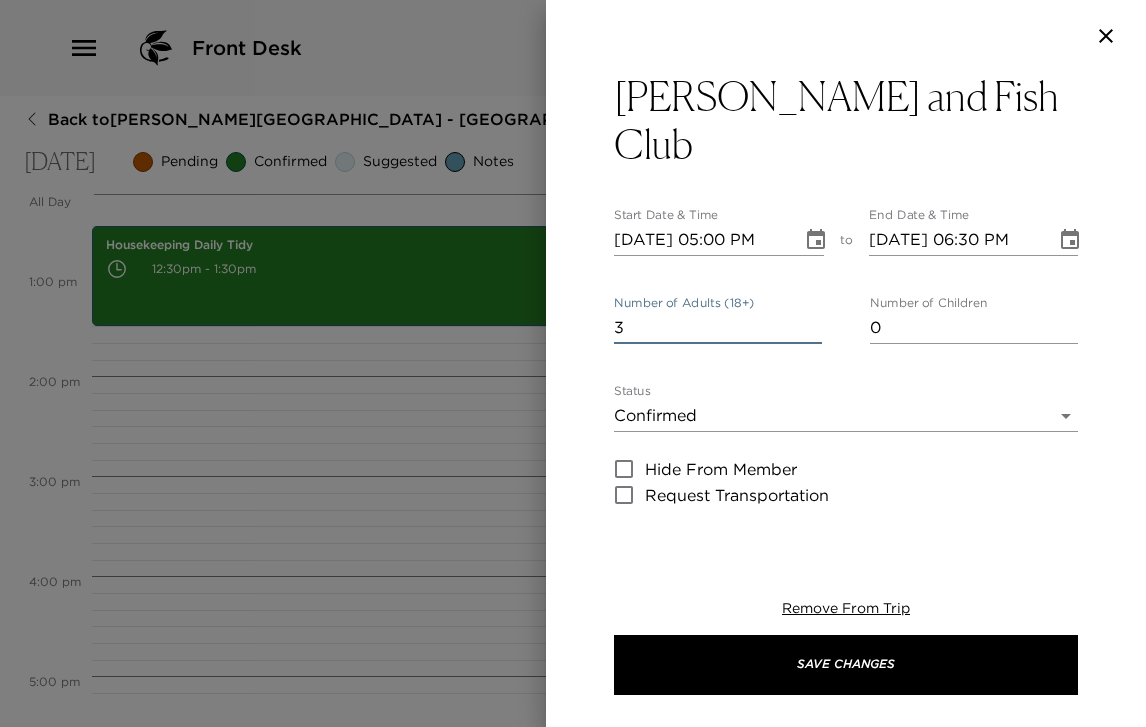 click on "3" at bounding box center [718, 328] 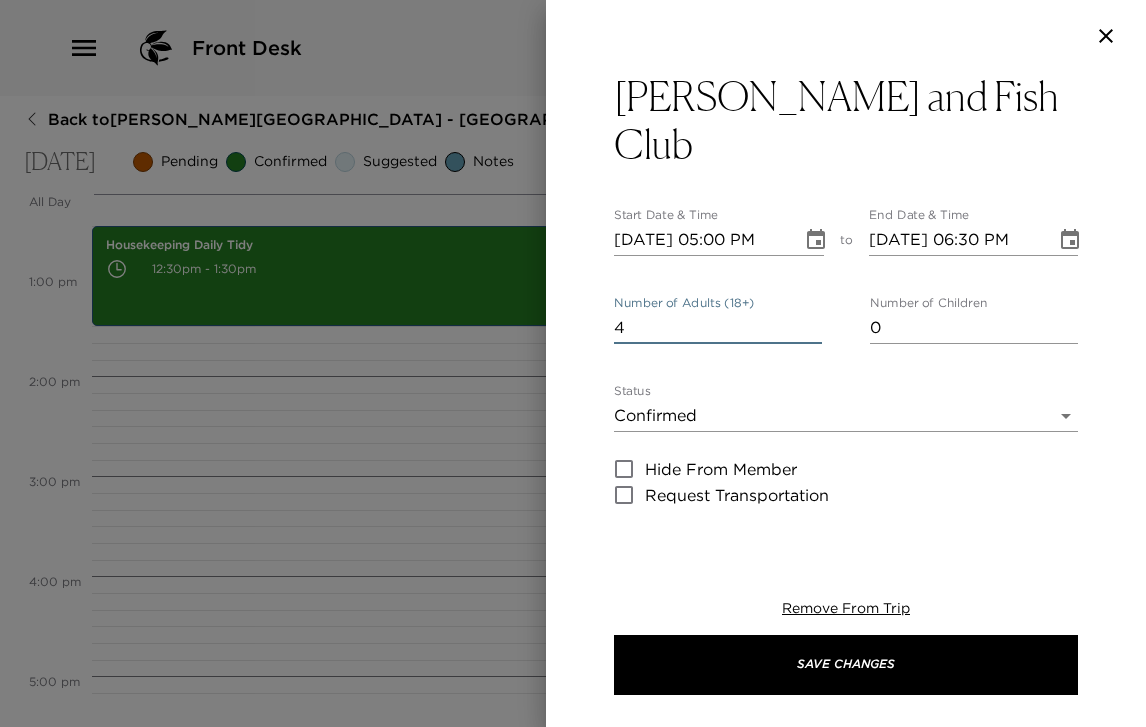 click on "4" at bounding box center (718, 328) 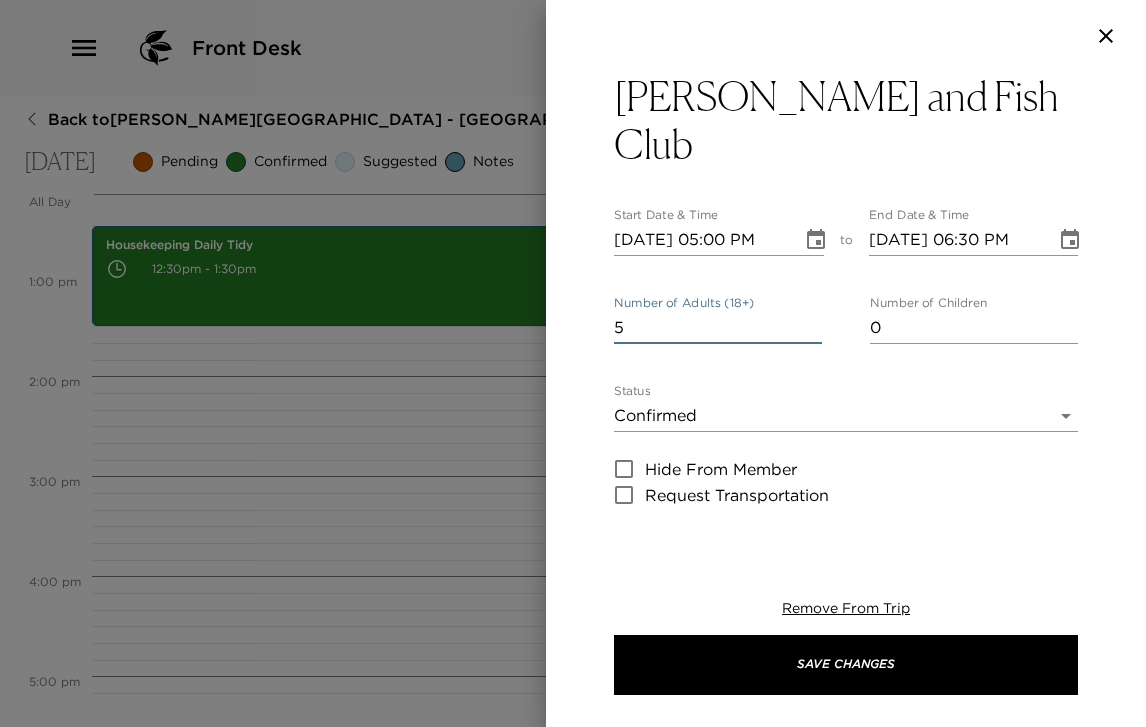 click on "5" at bounding box center (718, 328) 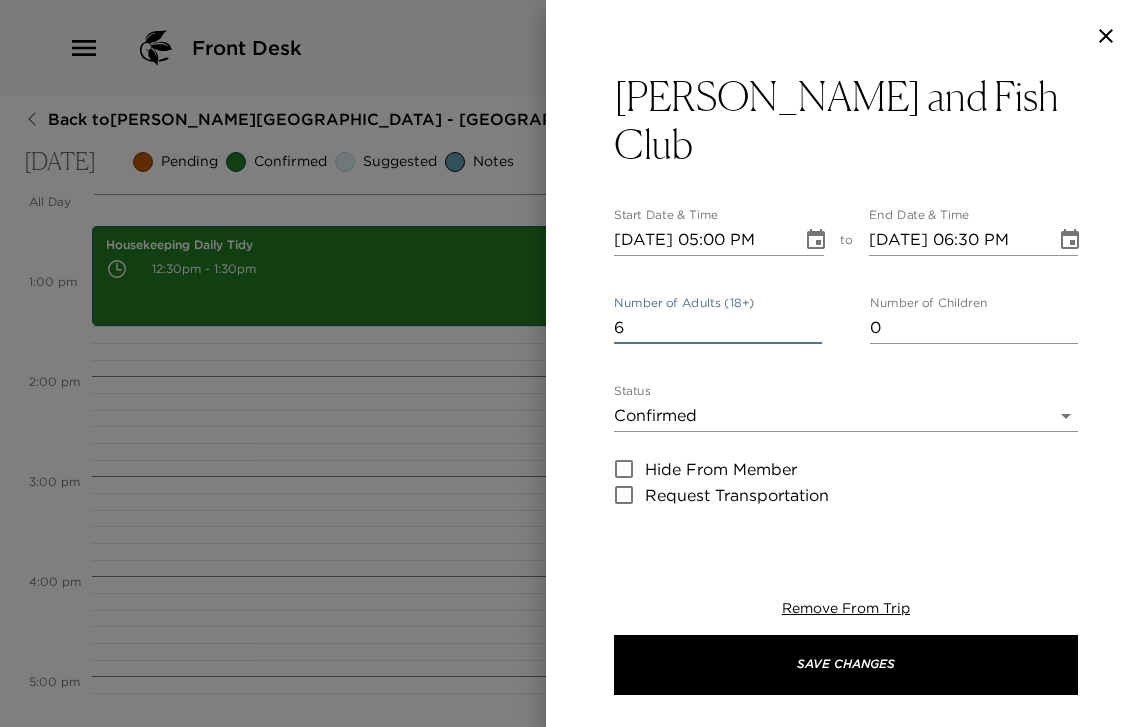 click on "6" at bounding box center (718, 328) 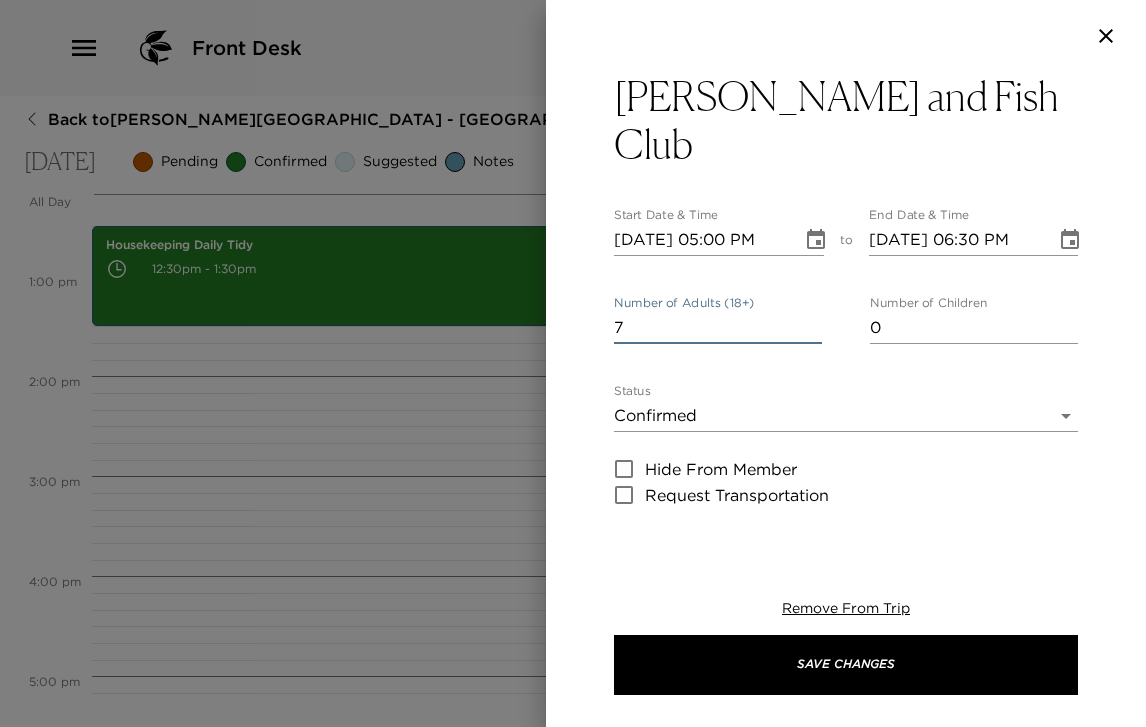 type on "7" 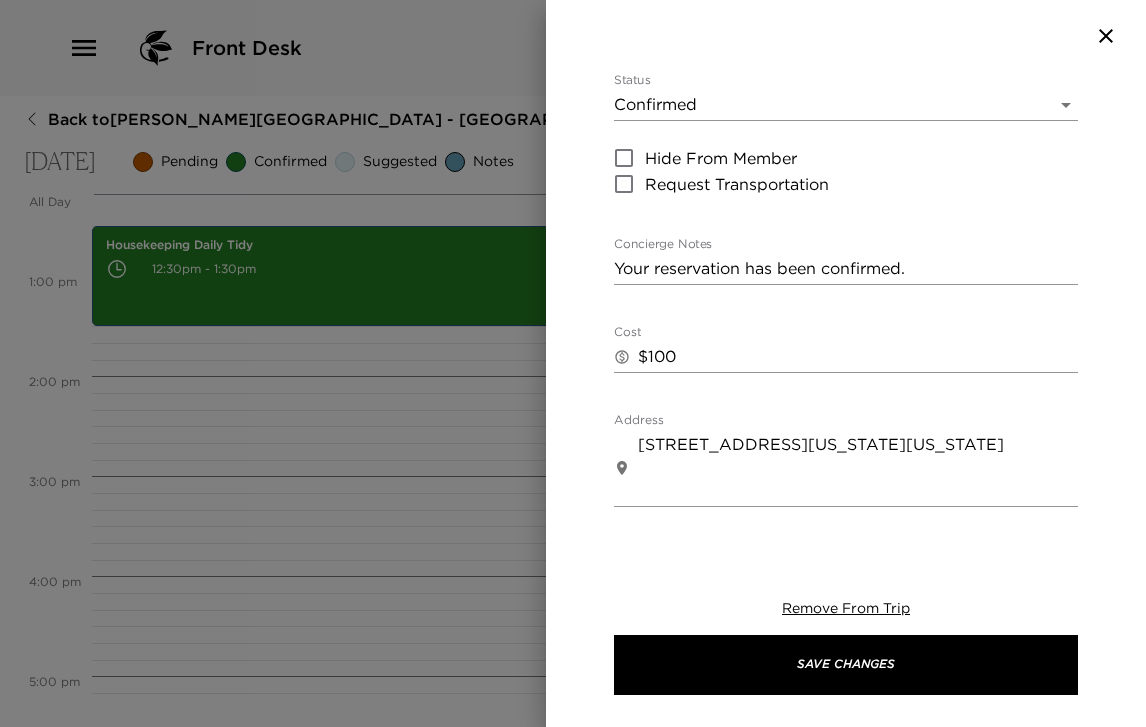 scroll, scrollTop: 154, scrollLeft: 0, axis: vertical 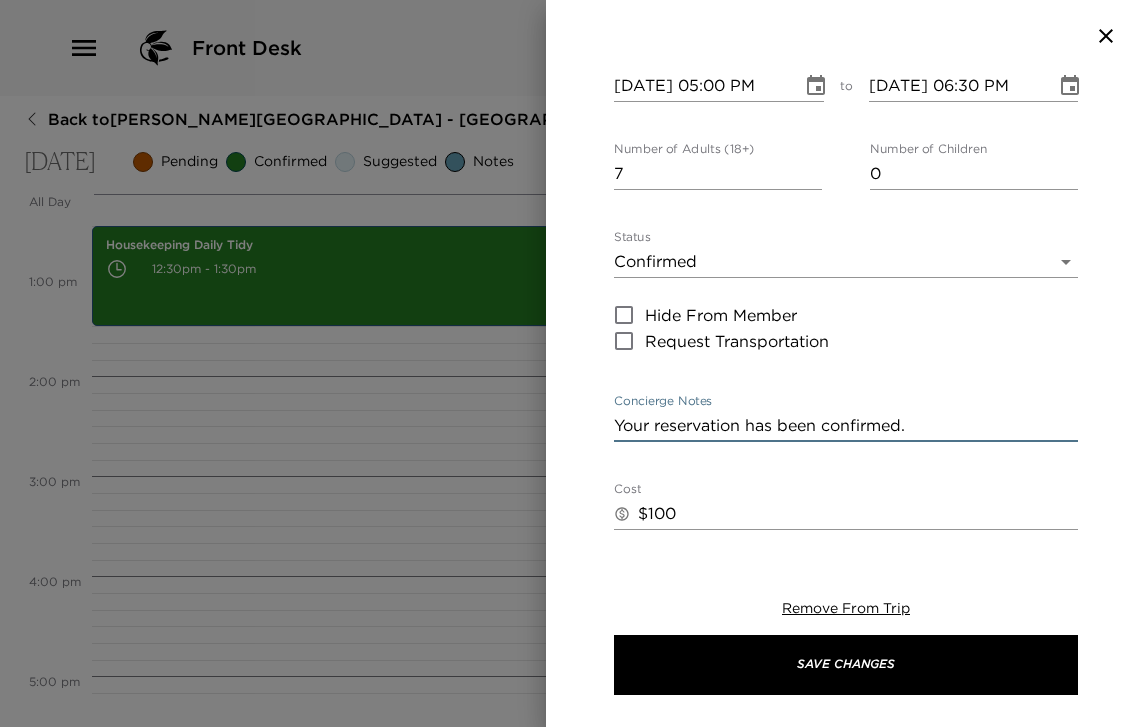 drag, startPoint x: 912, startPoint y: 371, endPoint x: 588, endPoint y: 358, distance: 324.2607 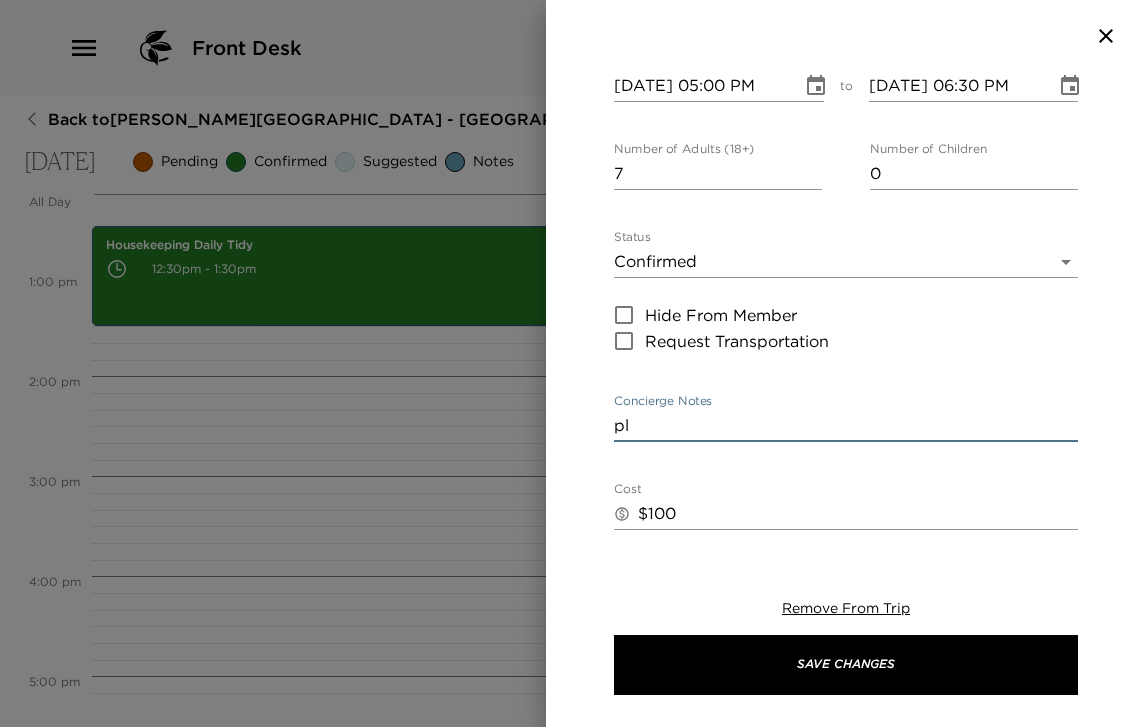 type on "p" 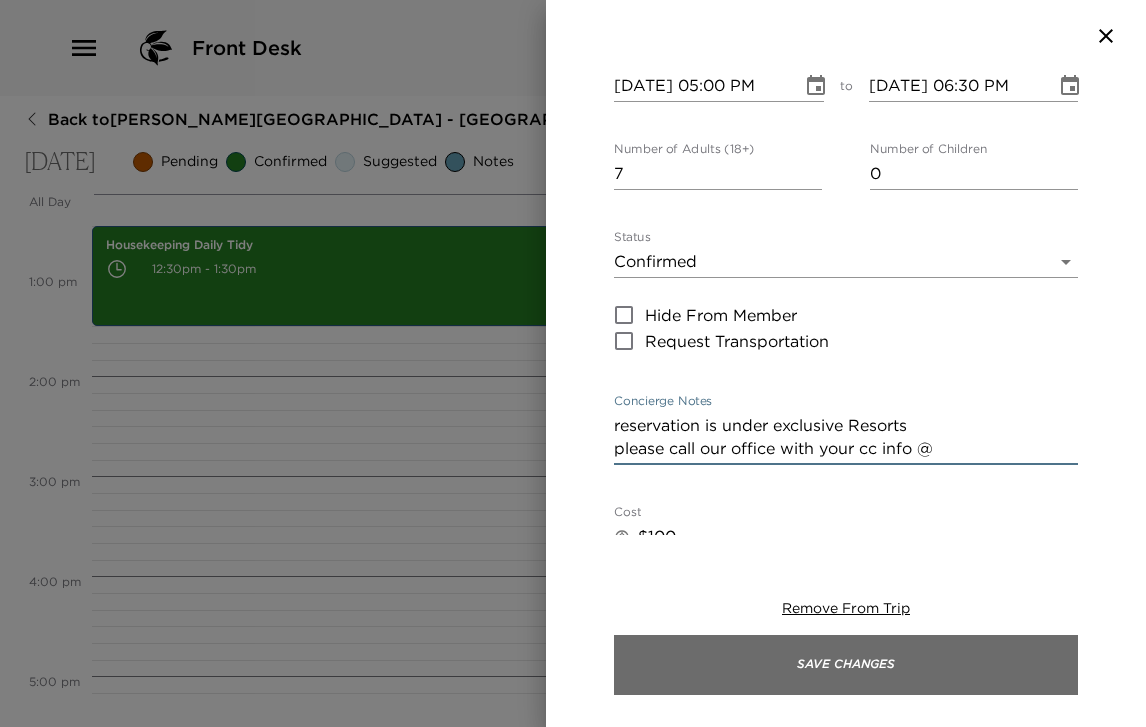 type on "reservation is under exclusive Resorts
please call our office with your cc info @ 212-644-3814" 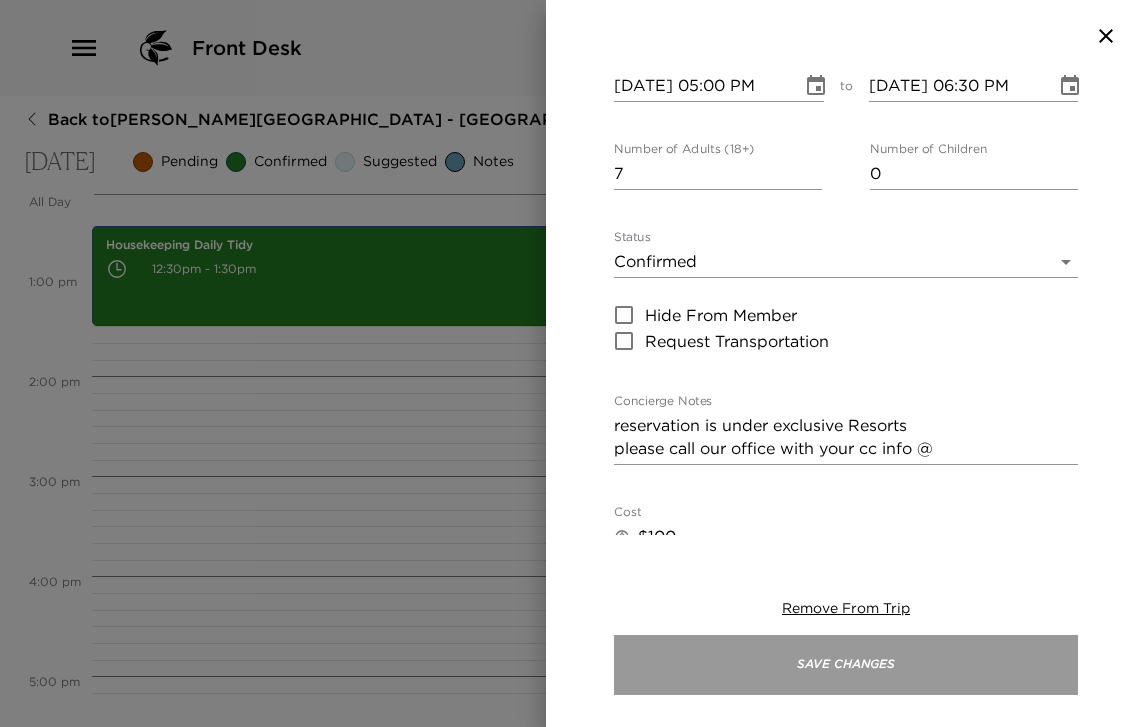 click on "Save Changes" at bounding box center (846, 665) 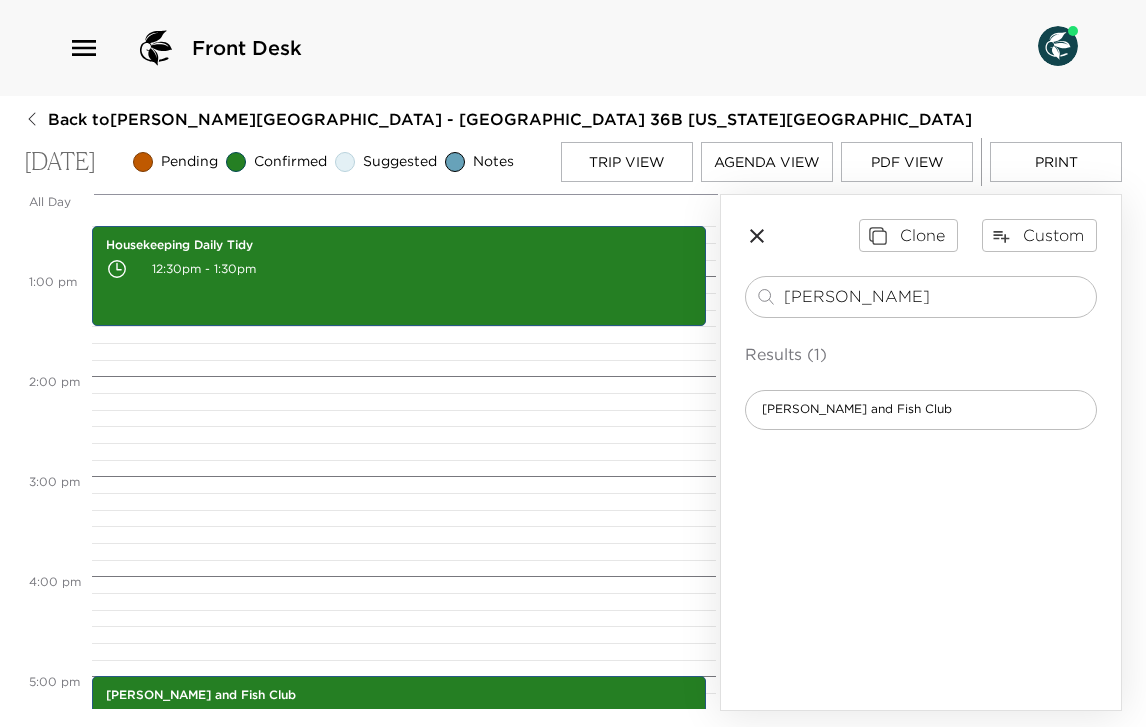 scroll, scrollTop: 1548, scrollLeft: 0, axis: vertical 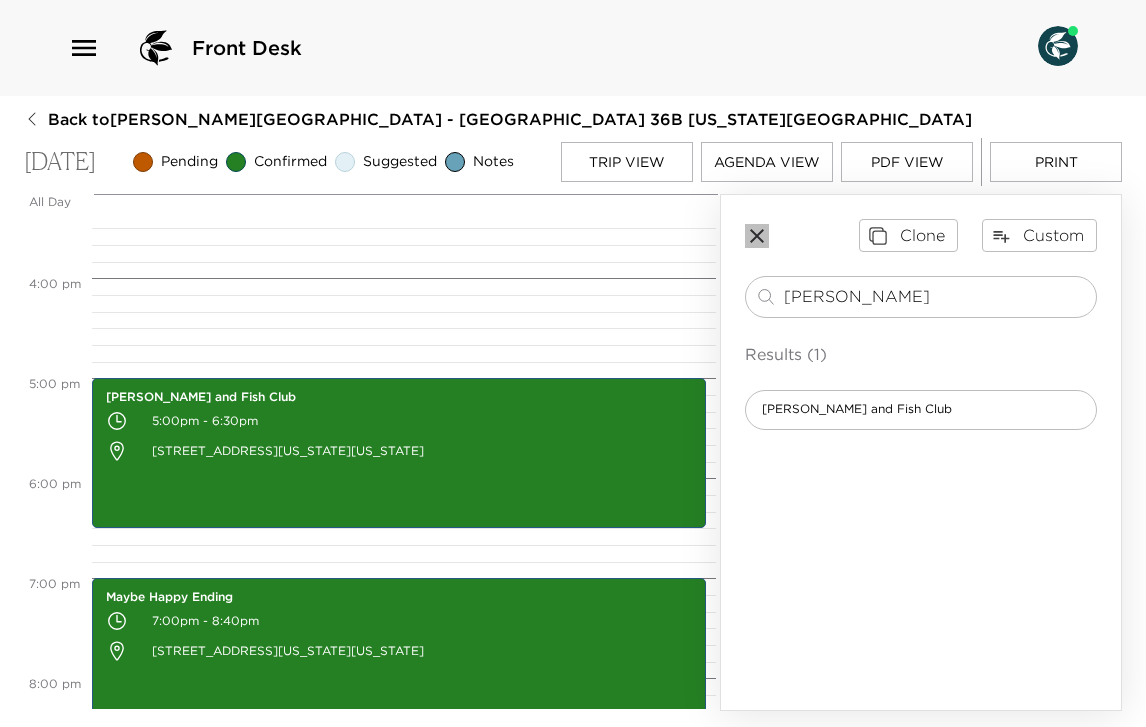 click 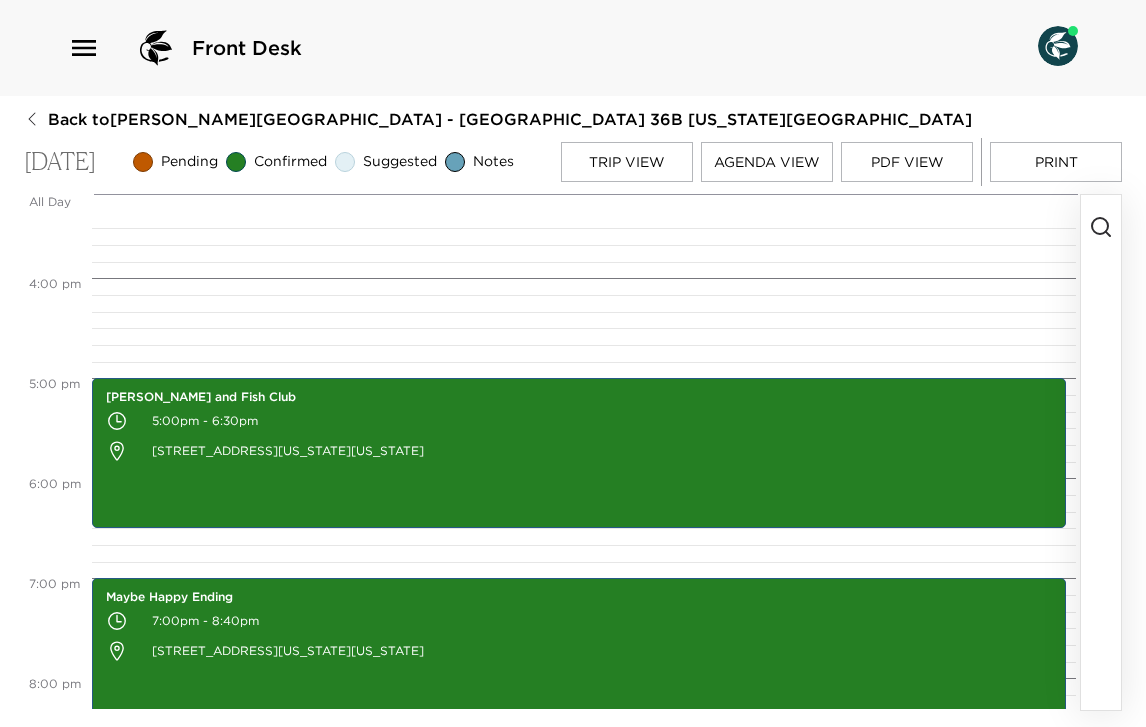 click at bounding box center (1101, 452) 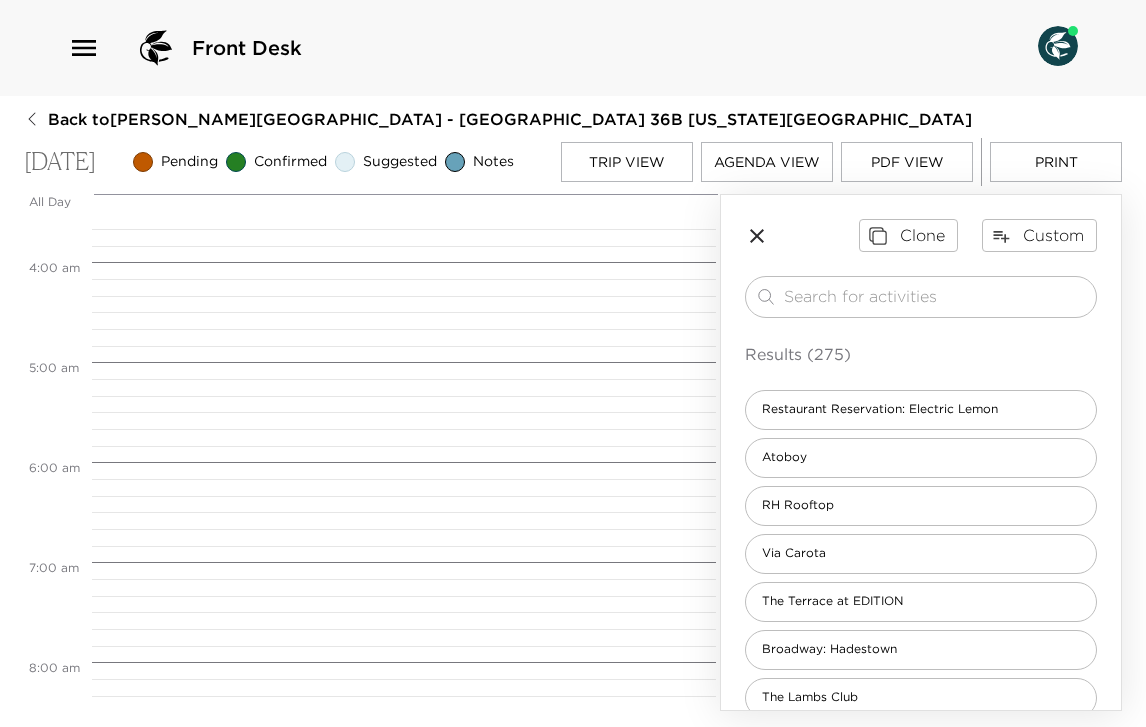 scroll, scrollTop: 0, scrollLeft: 0, axis: both 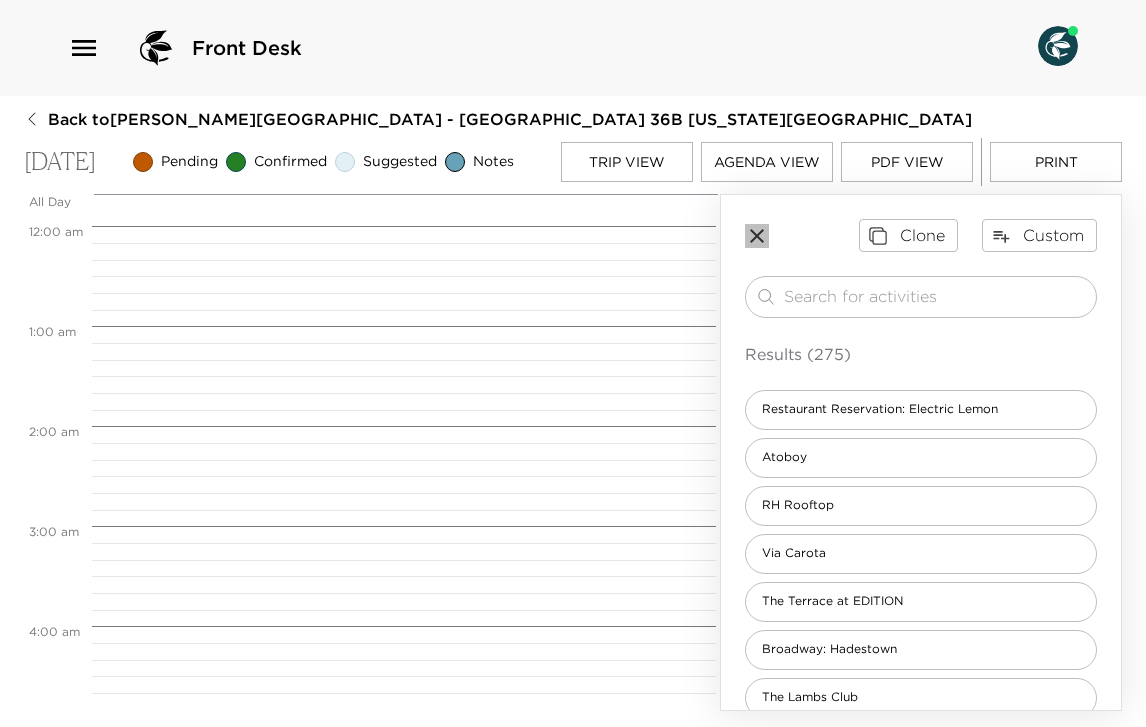click 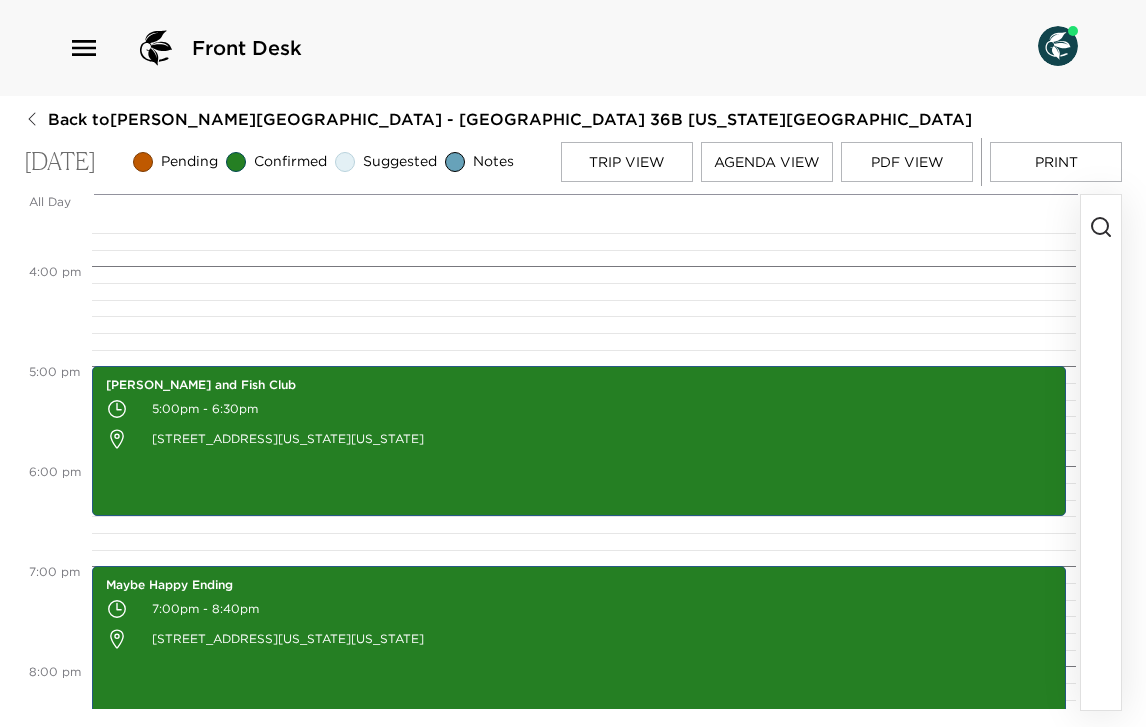 scroll, scrollTop: 1565, scrollLeft: 0, axis: vertical 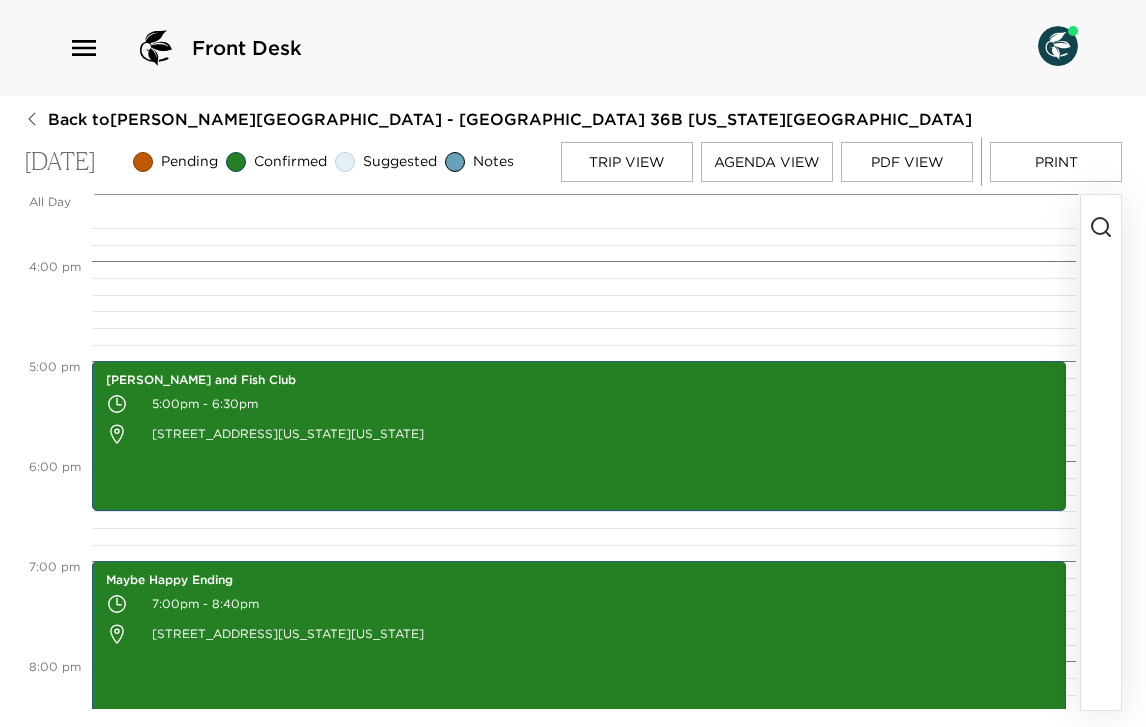 click 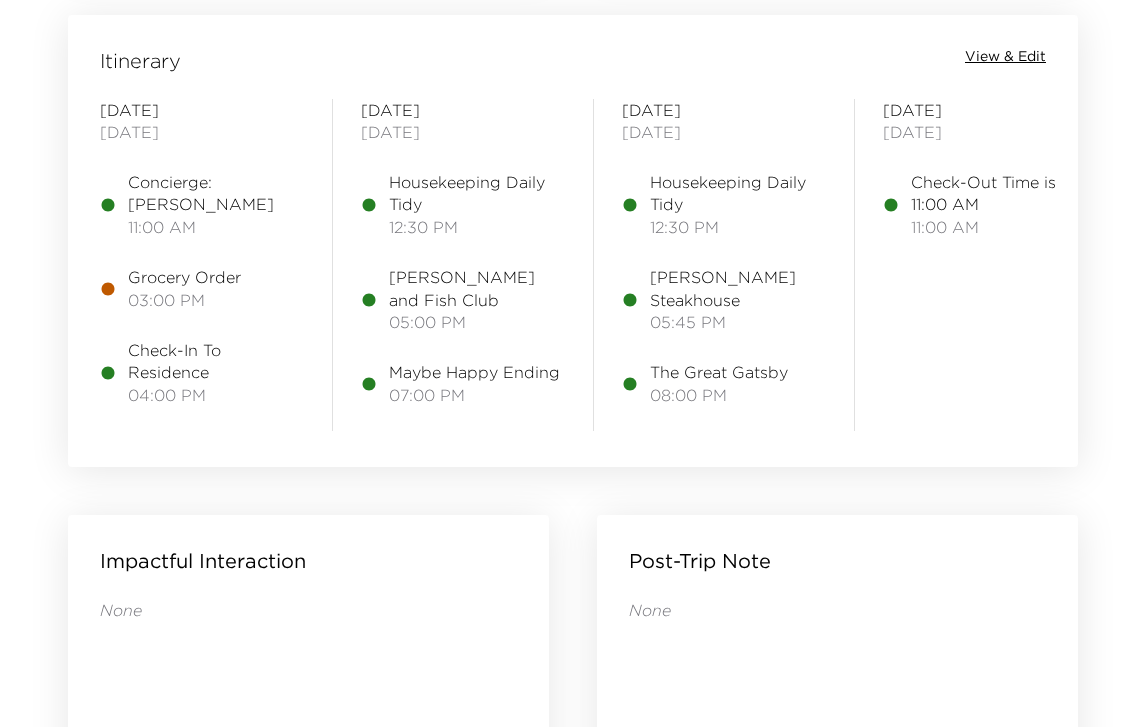 scroll, scrollTop: 2173, scrollLeft: 0, axis: vertical 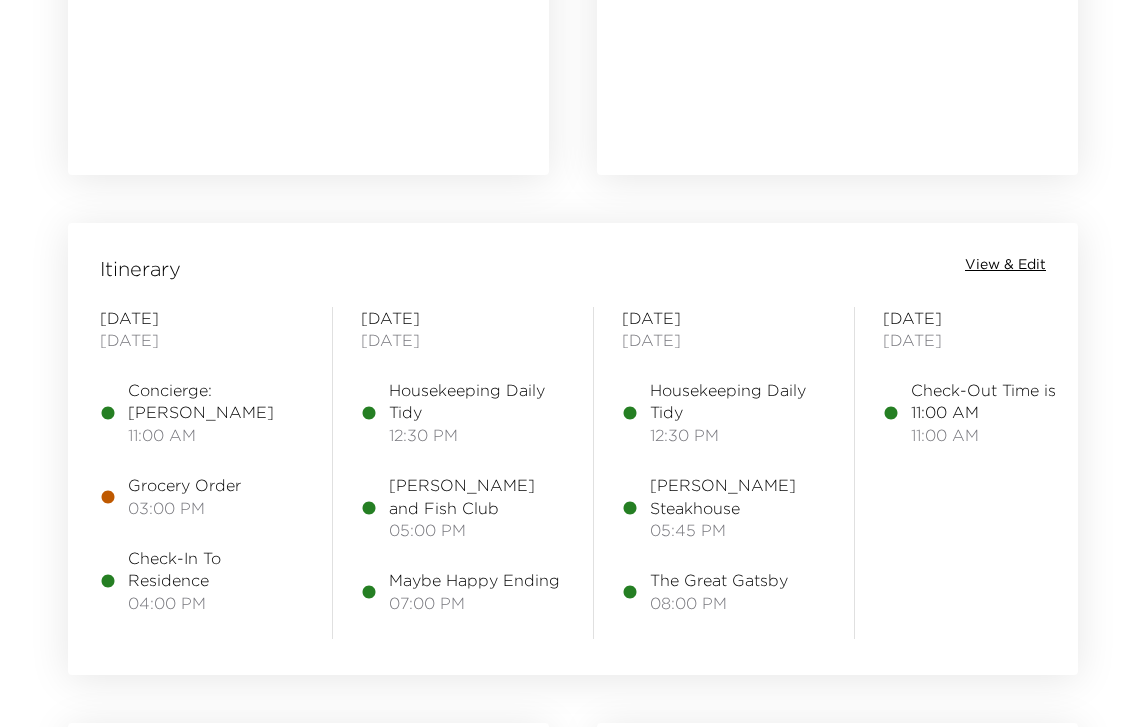 click on "View & Edit" at bounding box center [1005, 265] 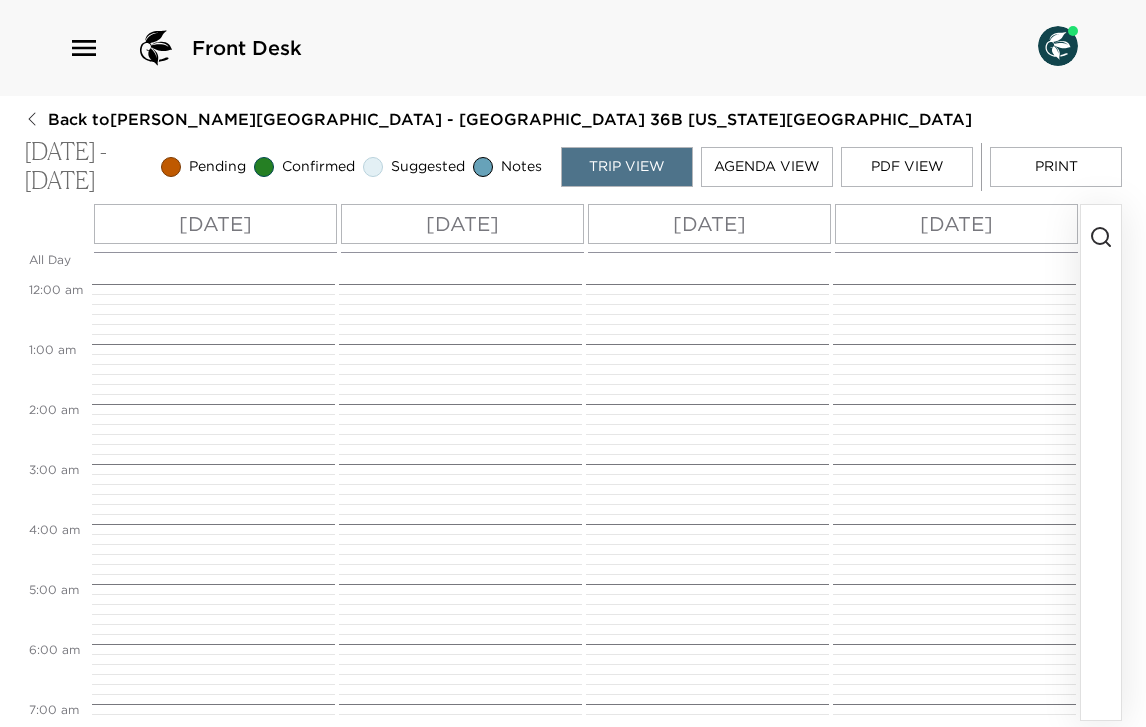scroll, scrollTop: 0, scrollLeft: 0, axis: both 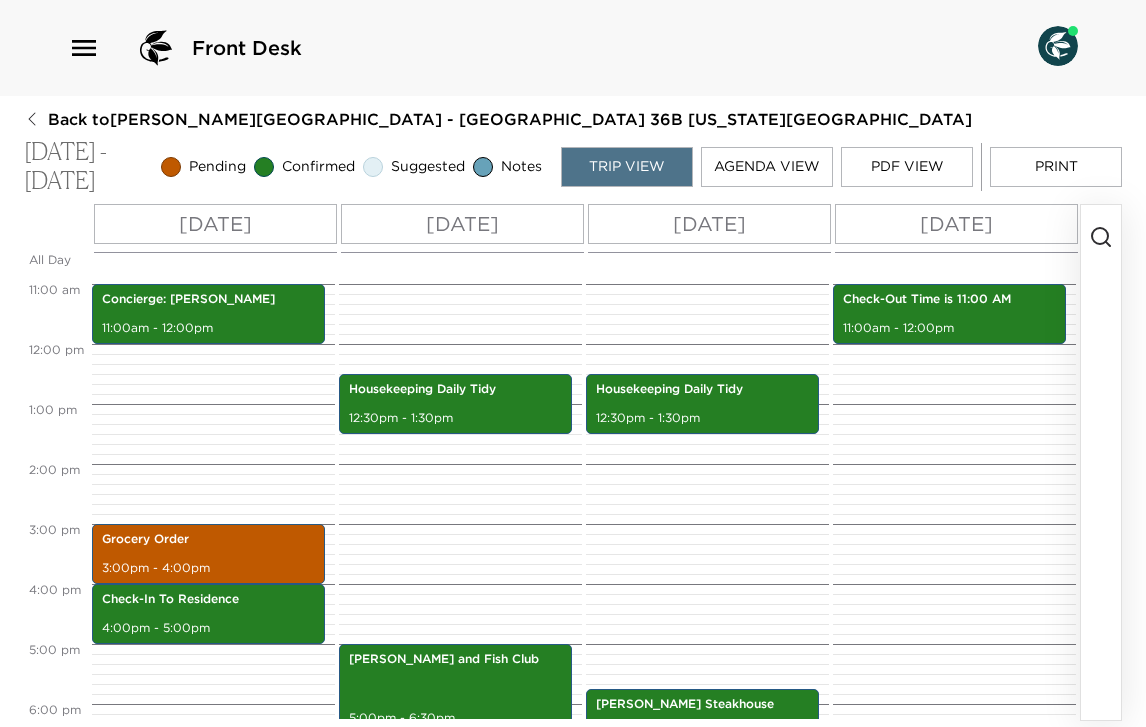 click on "[DATE]" at bounding box center [215, 224] 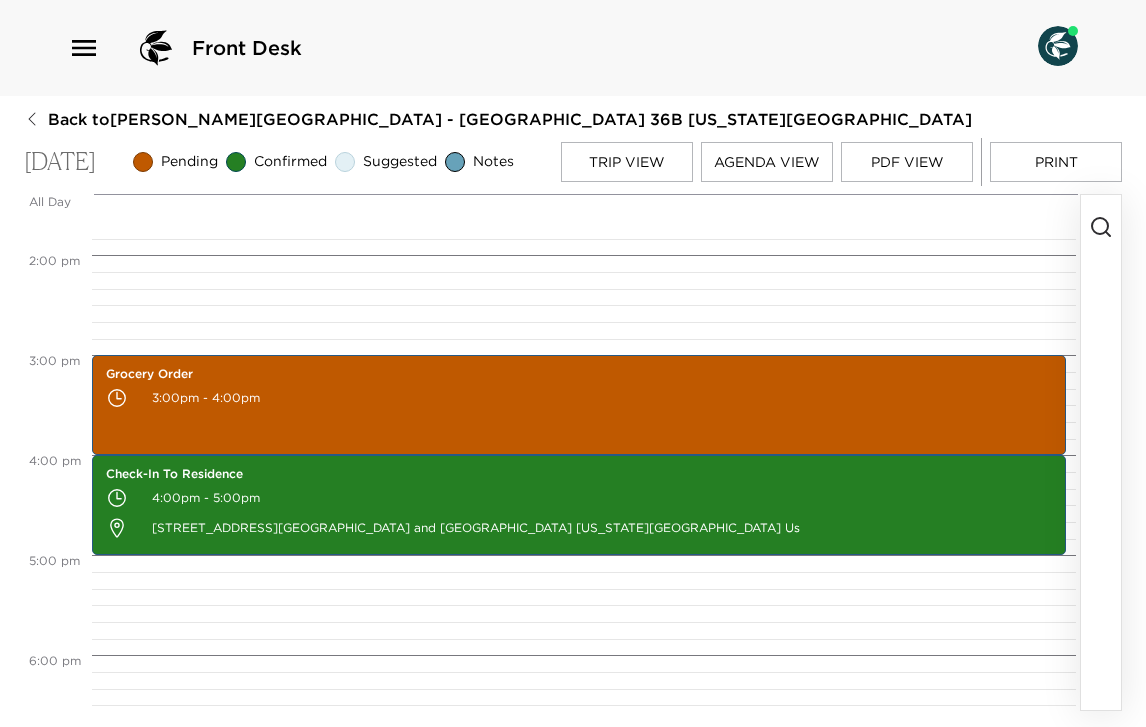 click 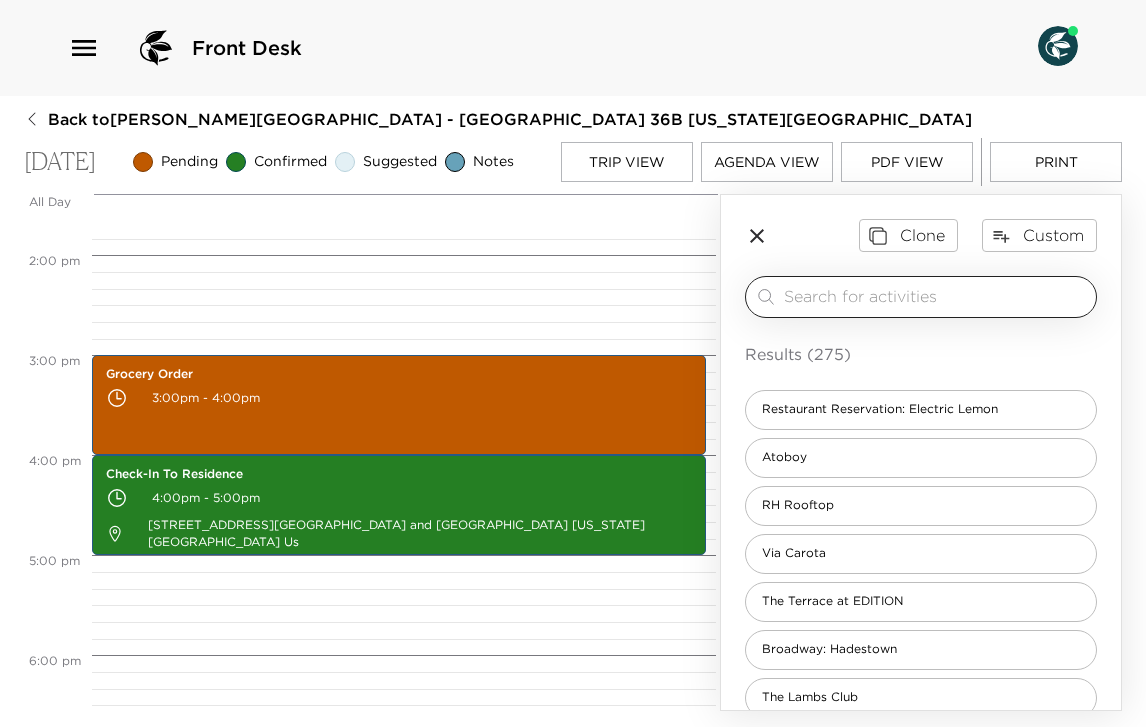 click at bounding box center [936, 296] 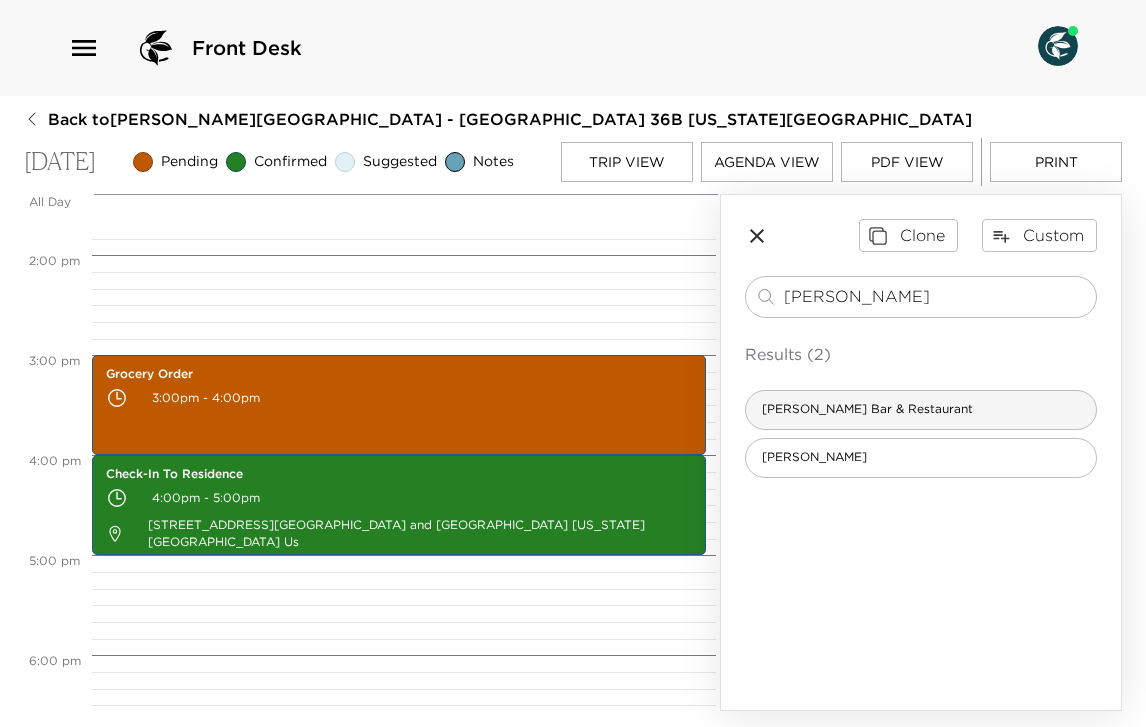 type on "gabriel" 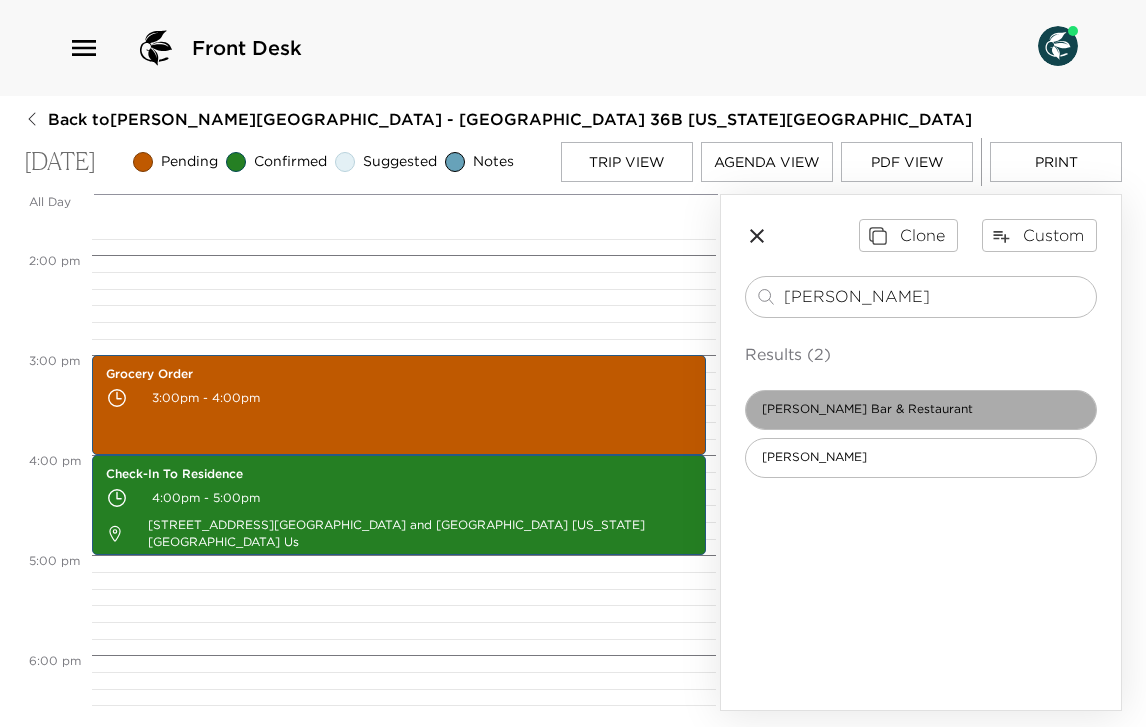 click on "Gabriel's Bar & Restaurant" at bounding box center (867, 409) 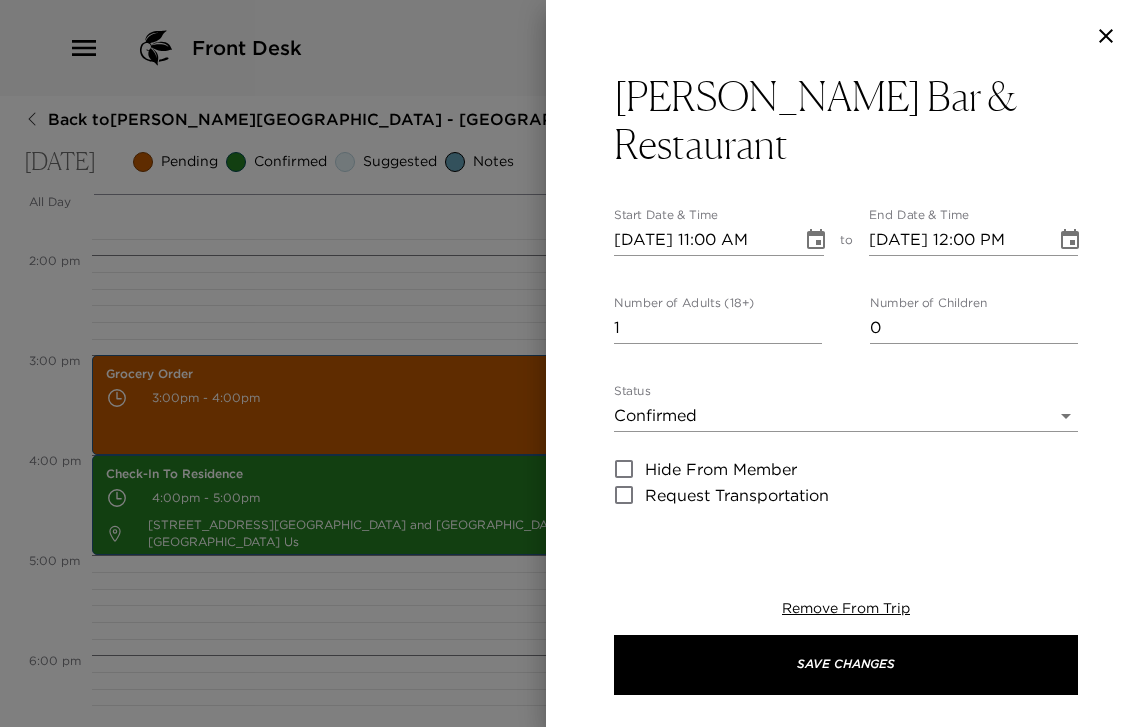 type on "Your reservation has been confirmed." 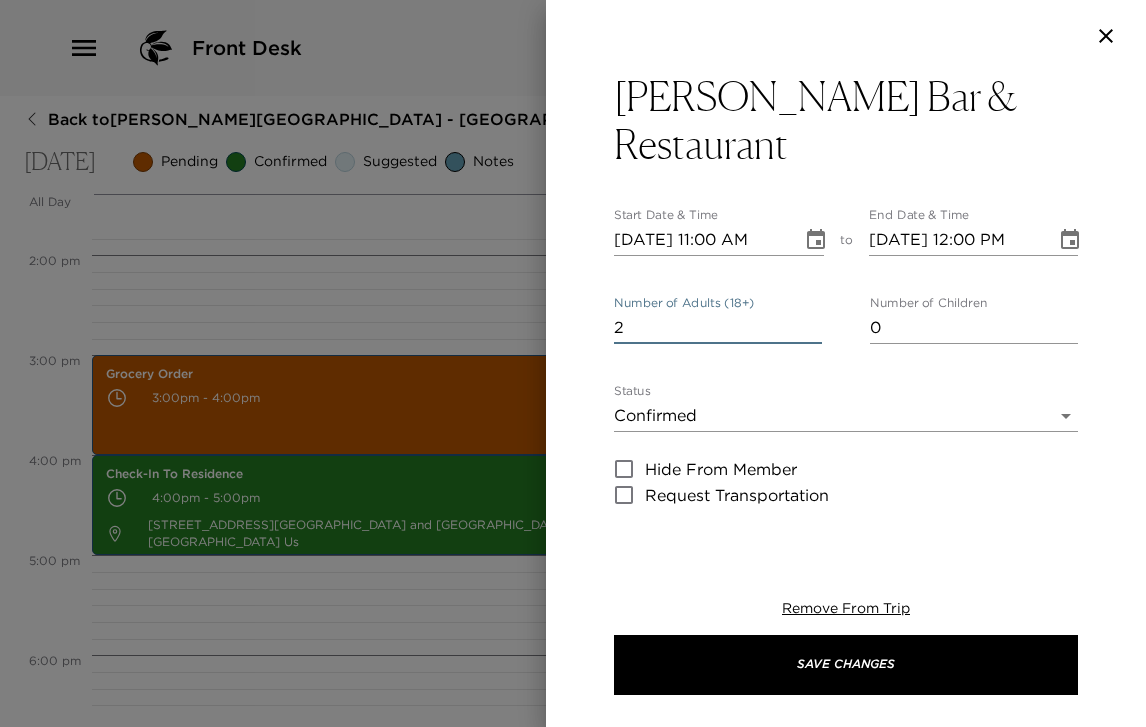 click on "2" at bounding box center [718, 328] 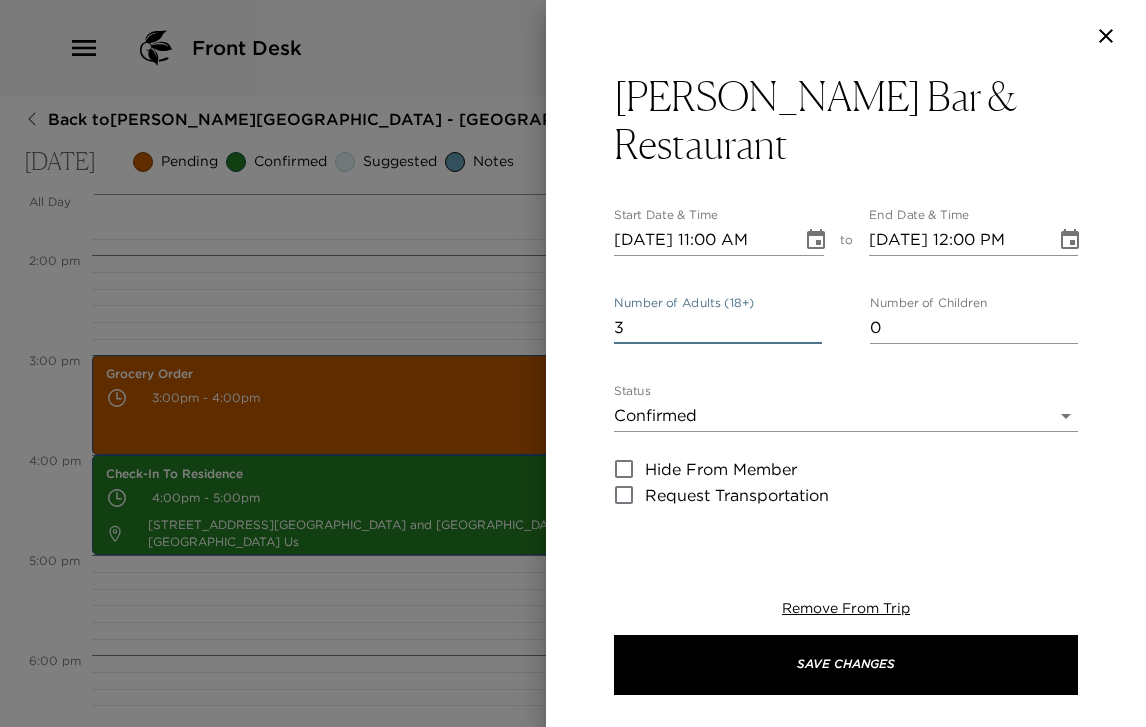 click on "3" at bounding box center (718, 328) 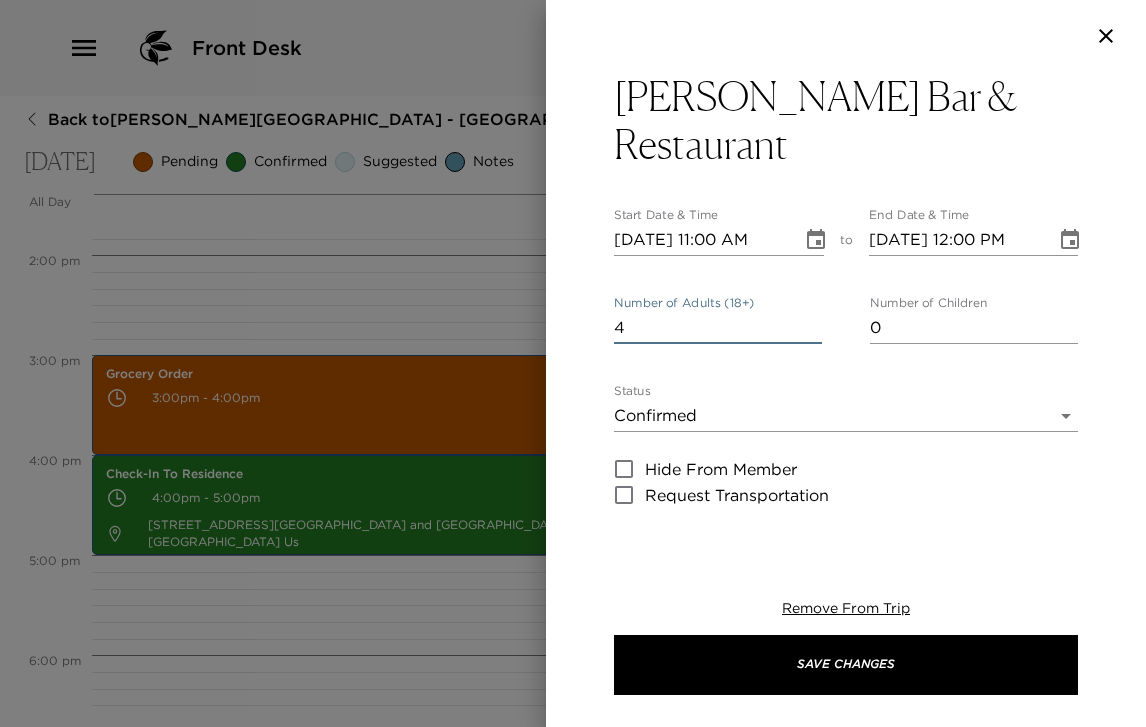 click on "4" at bounding box center [718, 328] 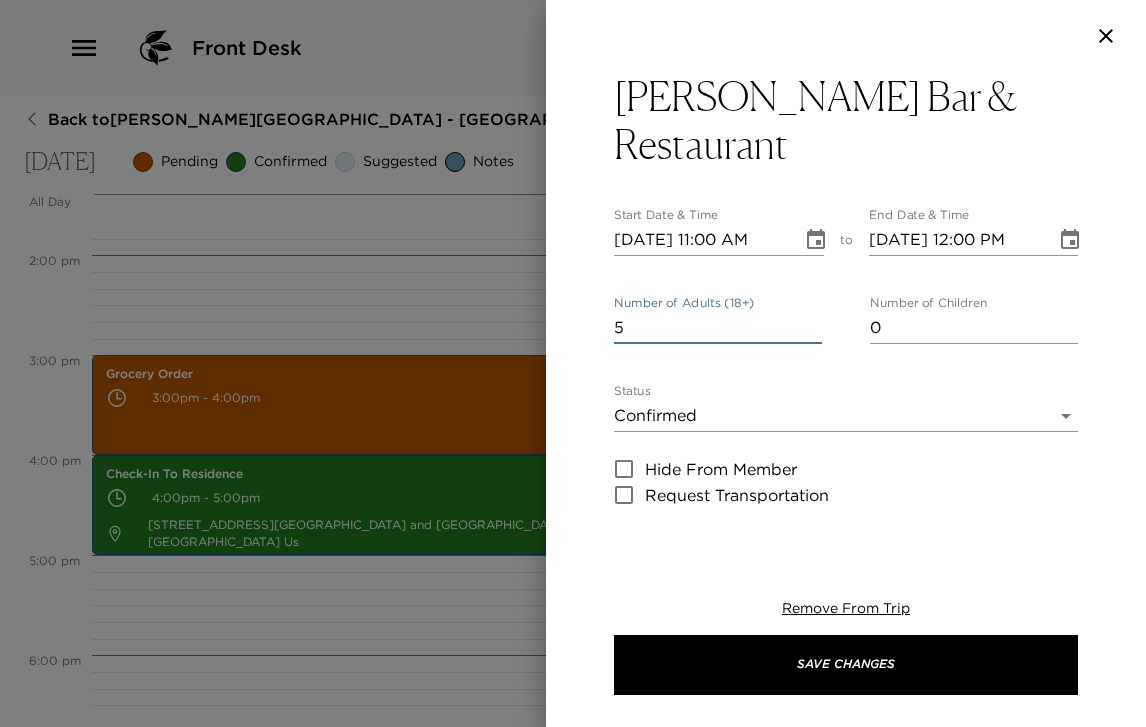 click on "5" at bounding box center (718, 328) 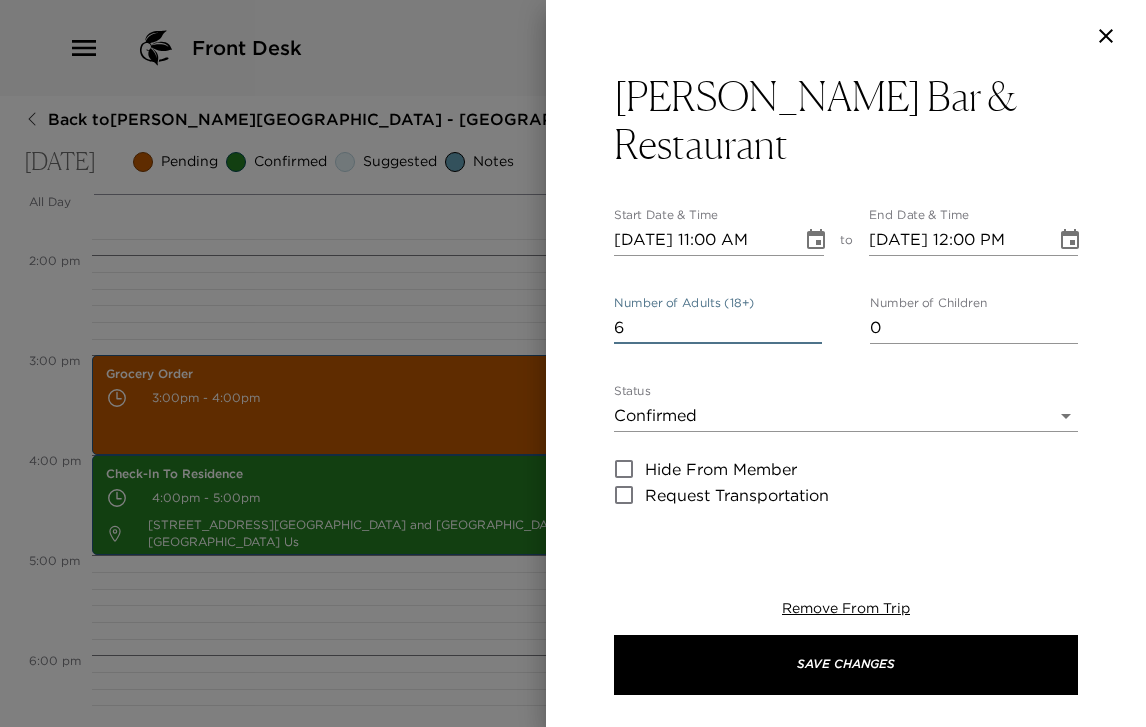 click on "6" at bounding box center (718, 328) 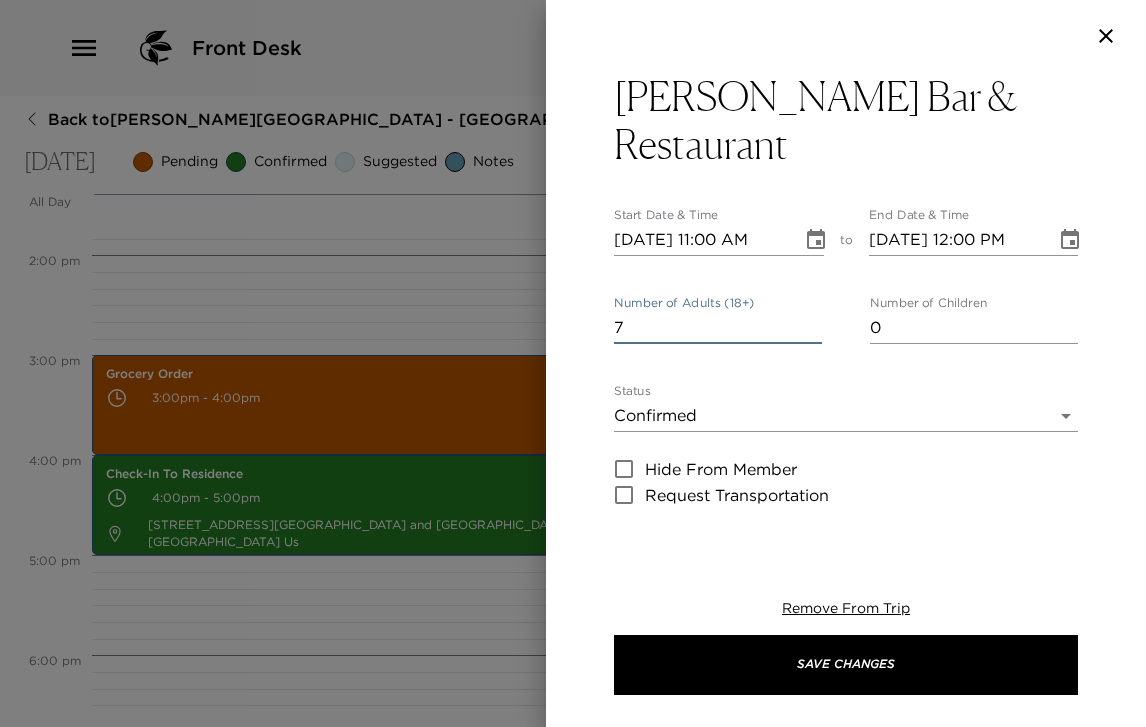 click on "7" at bounding box center [718, 328] 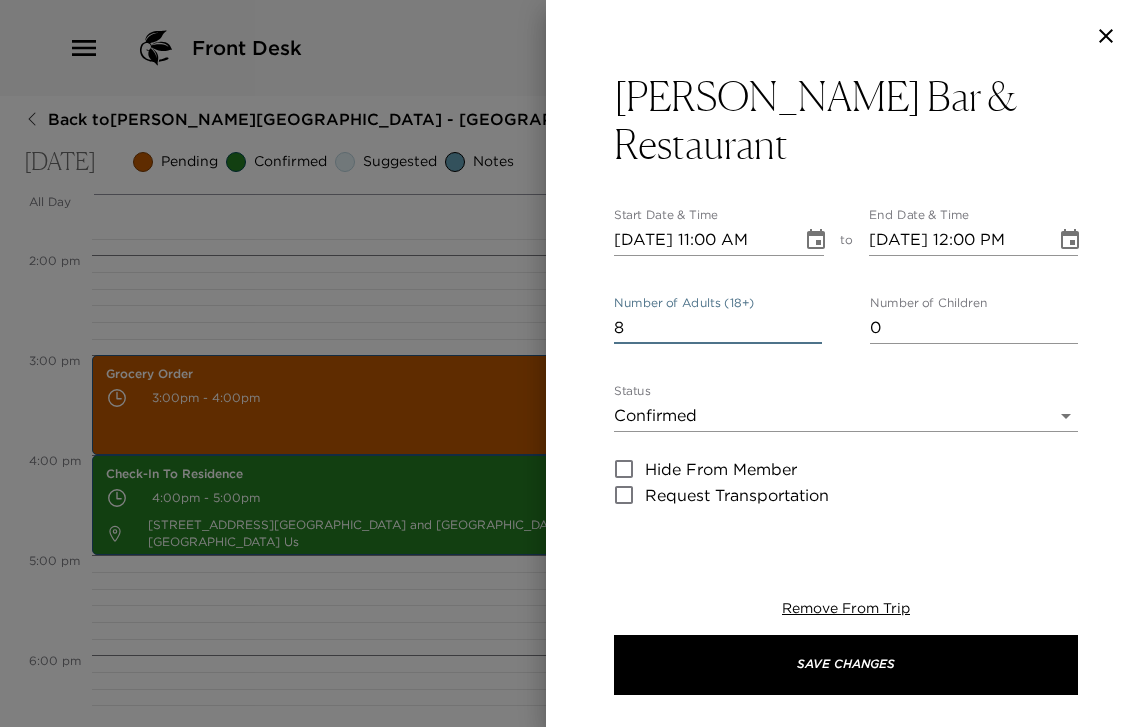 type on "8" 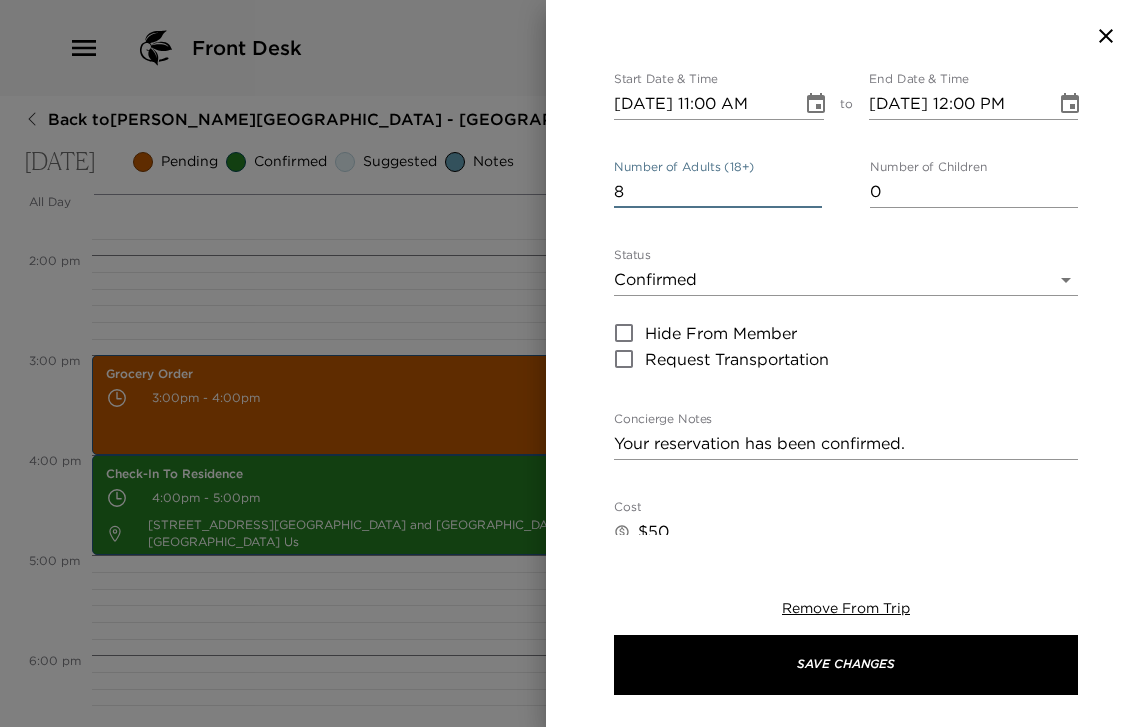 scroll, scrollTop: 334, scrollLeft: 0, axis: vertical 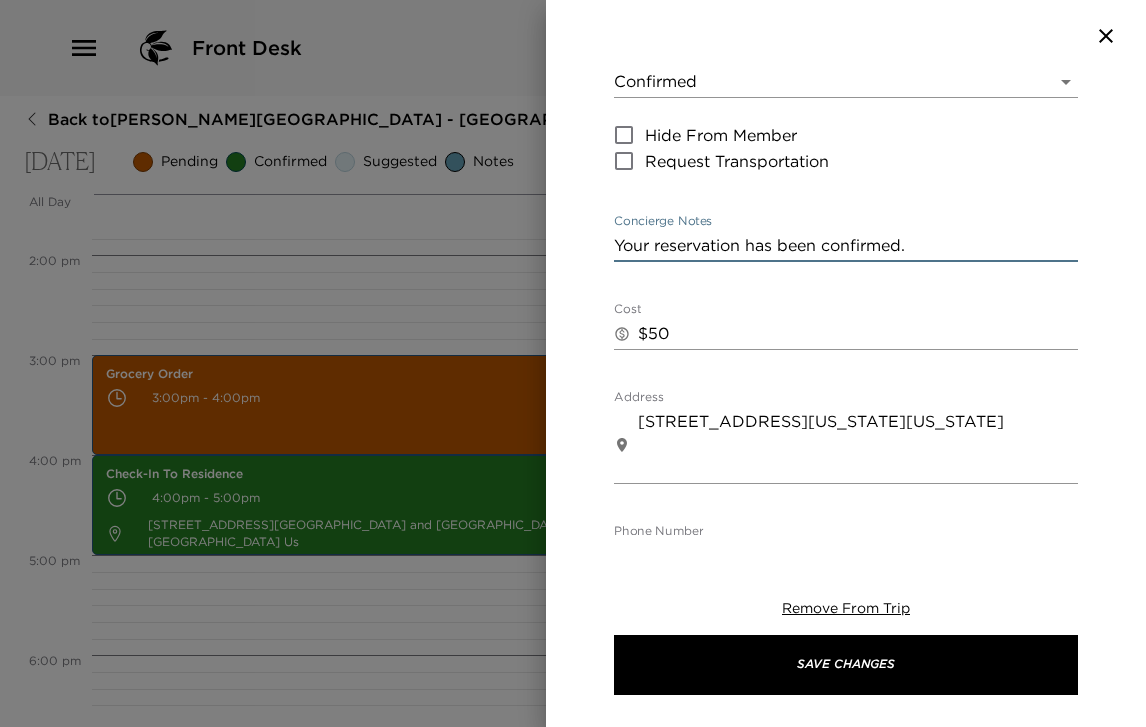 click on "Your reservation has been confirmed." at bounding box center [846, 245] 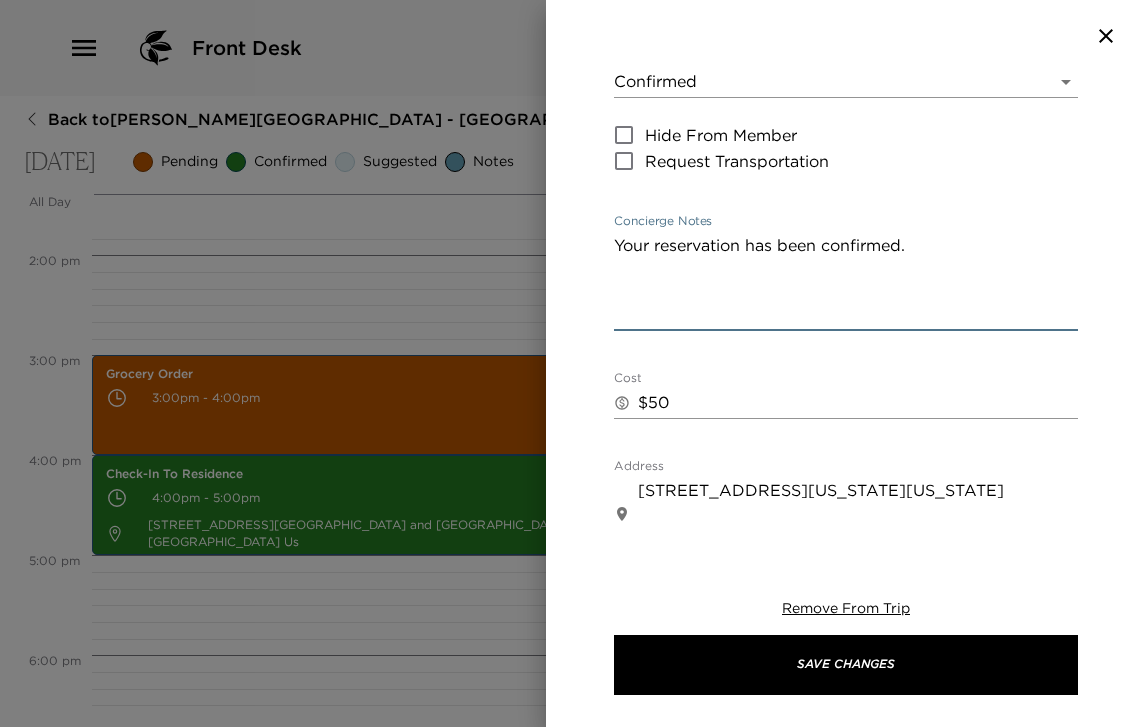 paste on "Tagliatelle Bolognese: Veal, beef & pancetta bolognese, creamy tomato sauce, parmesan
Branzino Grigliato: Grilled fillet of Mediterranean Branzino, with sautéed spinach, roasted potatoes, pistachio vinaigrette
Mozzarella di Bufala Caprese: Fresh Buffalo Mozzarella cheese, organic heirloom tomatoes, roasted peppers, evoo, balsamic reduction, oregano
Polpette di Manzo: Beef meatballs, tomato sauce, ricotta spread
Ravioli Zucca: Roasted butternut squash stuffed ravioli, brown butter, sage
Capesante con Prosciutto di Parma: Prosciutto wrapped Sea Scallops, asparagus, green peas, fava-beans, black summer truffles" 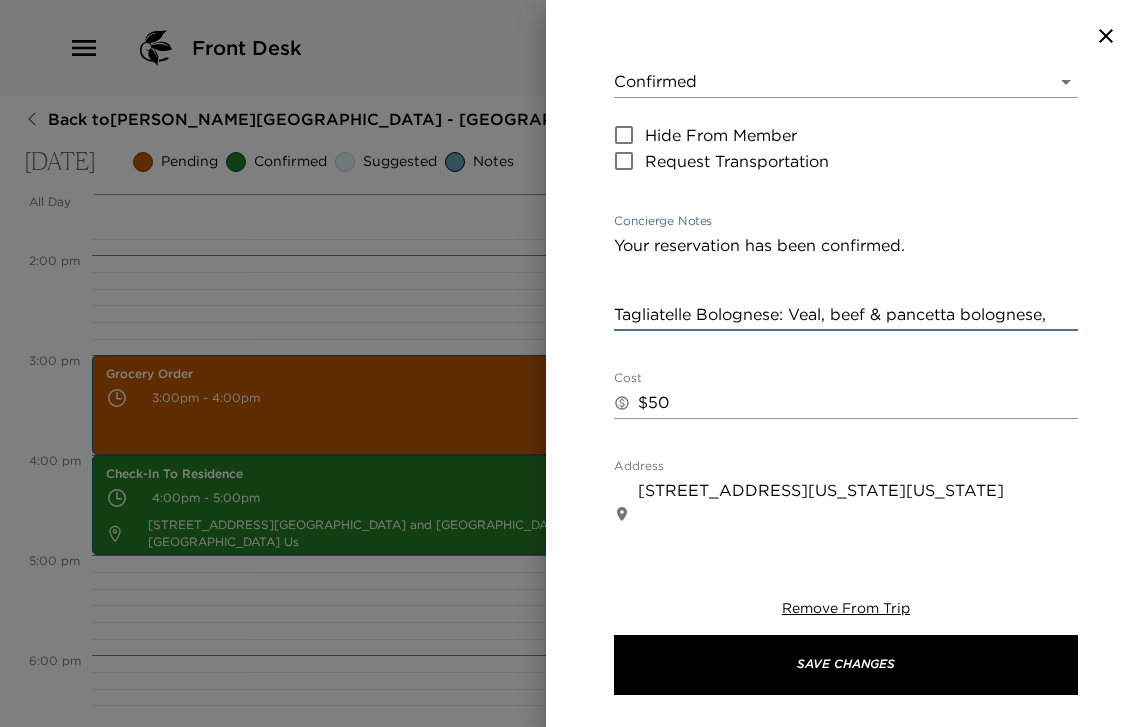 scroll, scrollTop: 397, scrollLeft: 0, axis: vertical 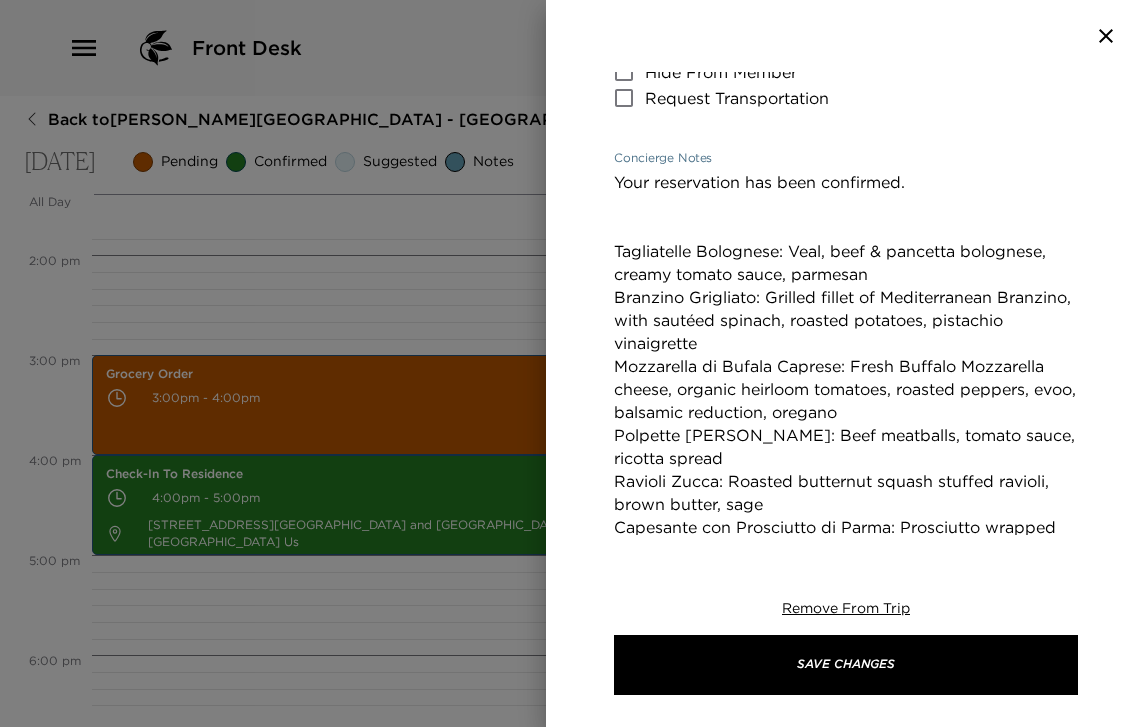 click on "Your reservation has been confirmed.
Tagliatelle Bolognese: Veal, beef & pancetta bolognese, creamy tomato sauce, parmesan
Branzino Grigliato: Grilled fillet of Mediterranean Branzino, with sautéed spinach, roasted potatoes, pistachio vinaigrette
Mozzarella di Bufala Caprese: Fresh Buffalo Mozzarella cheese, organic heirloom tomatoes, roasted peppers, evoo, balsamic reduction, oregano
Polpette di Manzo: Beef meatballs, tomato sauce, ricotta spread
Ravioli Zucca: Roasted butternut squash stuffed ravioli, brown butter, sage
Capesante con Prosciutto di Parma: Prosciutto wrapped Sea Scallops, asparagus, green peas, fava-beans, black summer truffles" at bounding box center [846, 378] 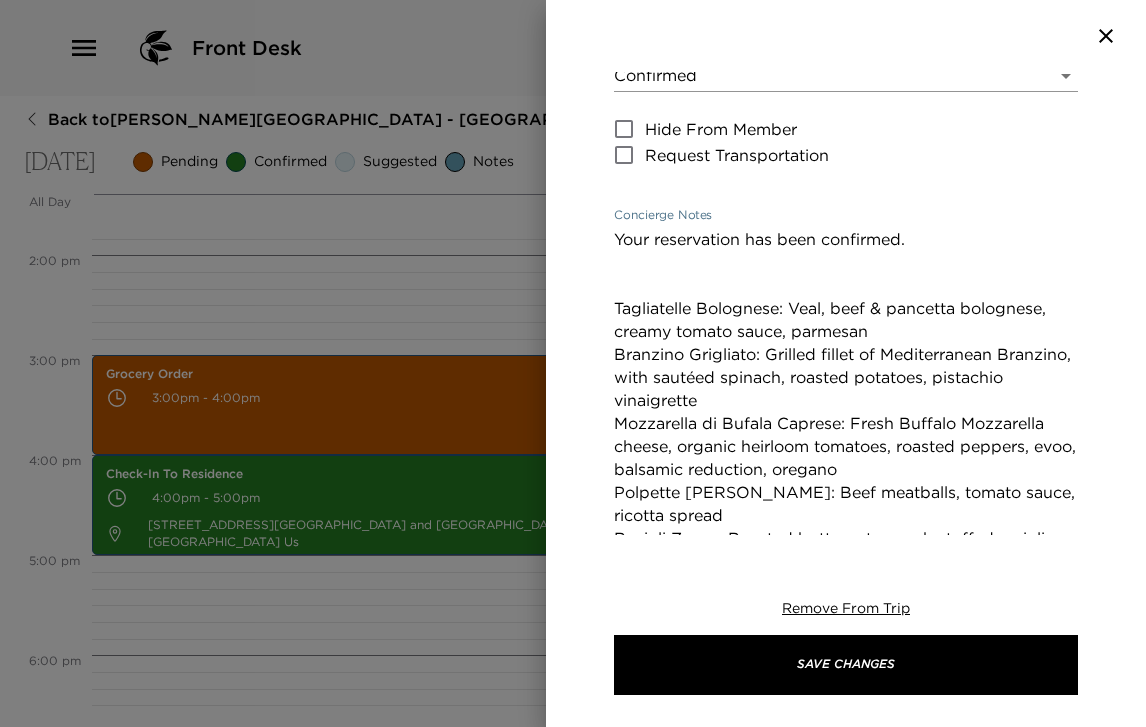 scroll, scrollTop: 327, scrollLeft: 0, axis: vertical 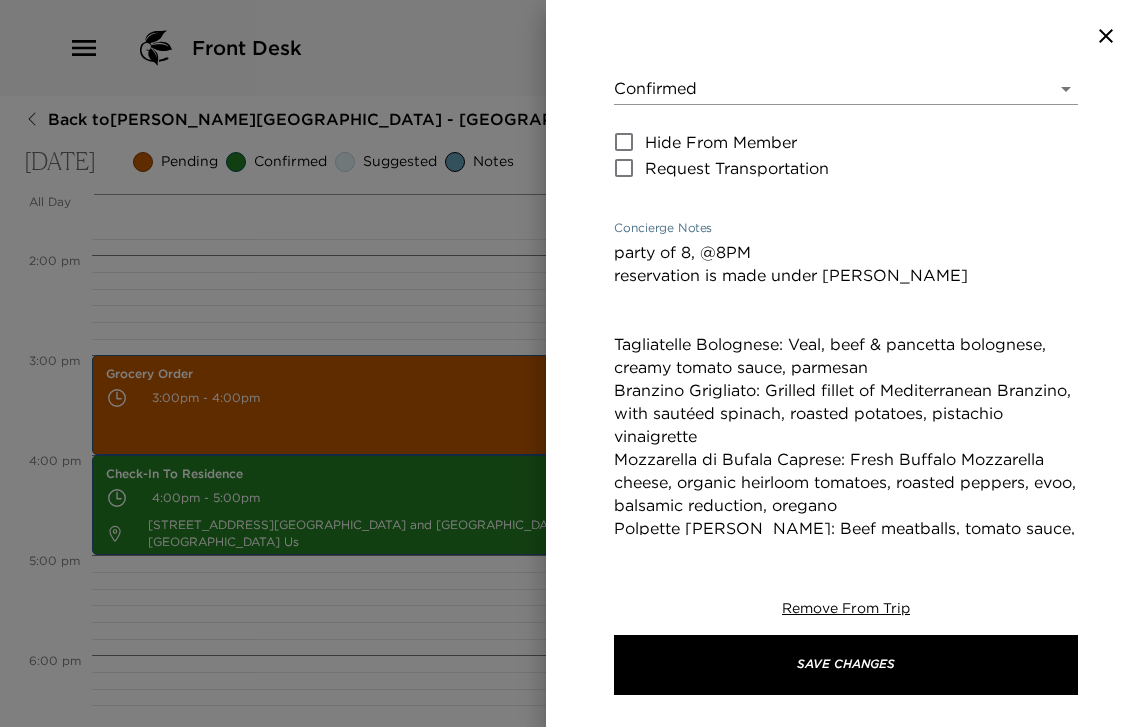 click on "party of 8, @8PM
reservation is made under Lisa Mansour
Tagliatelle Bolognese: Veal, beef & pancetta bolognese, creamy tomato sauce, parmesan
Branzino Grigliato: Grilled fillet of Mediterranean Branzino, with sautéed spinach, roasted potatoes, pistachio vinaigrette
Mozzarella di Bufala Caprese: Fresh Buffalo Mozzarella cheese, organic heirloom tomatoes, roasted peppers, evoo, balsamic reduction, oregano
Polpette di Manzo: Beef meatballs, tomato sauce, ricotta spread
Ravioli Zucca: Roasted butternut squash stuffed ravioli, brown butter, sage
Capesante con Prosciutto di Parma: Prosciutto wrapped Sea Scallops, asparagus, green peas, fava-beans, black summer truffles" at bounding box center (846, 459) 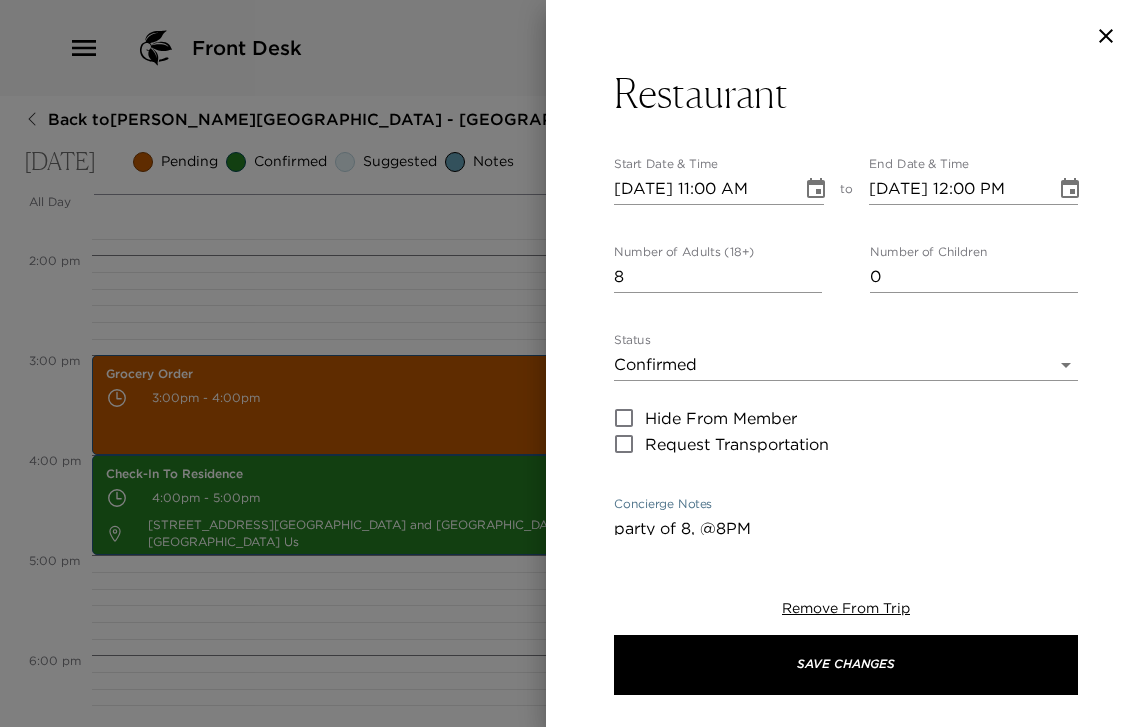 scroll, scrollTop: 0, scrollLeft: 0, axis: both 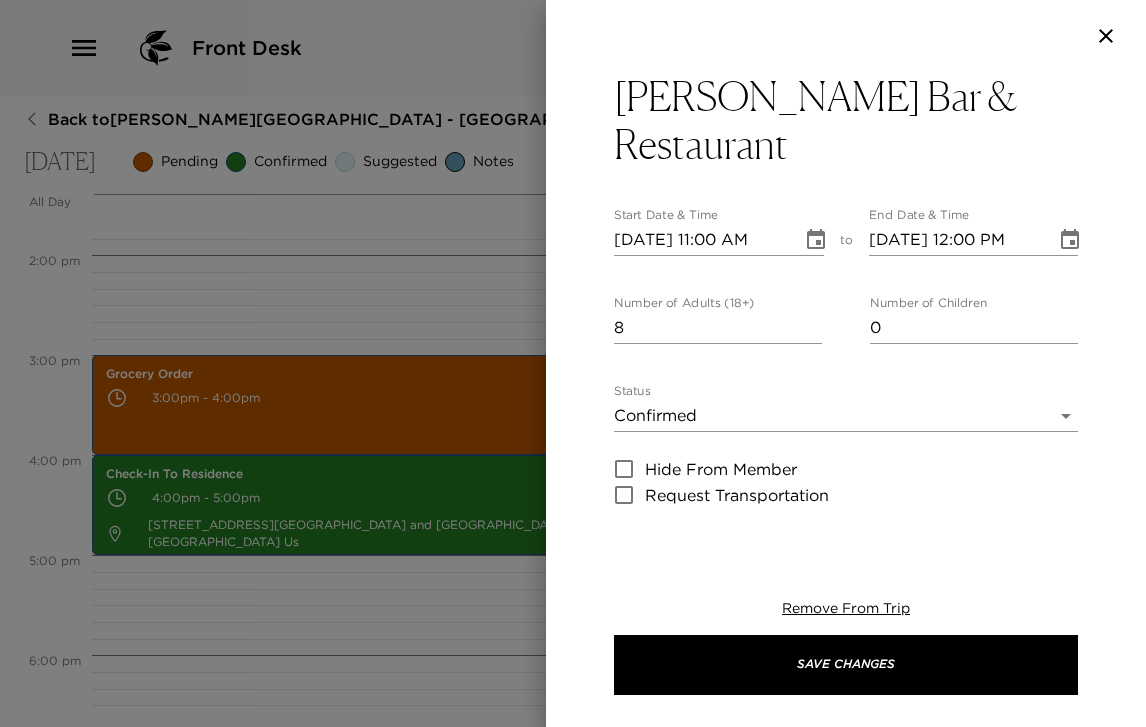 type on "party of 8, @8PM
reservation is made under Lisa Mansour
Menu Highlights
Tagliatelle Bolognese: Veal, beef & pancetta bolognese, creamy tomato sauce, parmesan
Branzino Grigliato: Grilled fillet of Mediterranean Branzino, with sautéed spinach, roasted potatoes, pistachio vinaigrette
Mozzarella di Bufala Caprese: Fresh Buffalo Mozzarella cheese, organic heirloom tomatoes, roasted peppers, evoo, balsamic reduction, oregano
Polpette di Manzo: Beef meatballs, tomato sauce, ricotta spread
Ravioli Zucca: Roasted butternut squash stuffed ravioli, brown butter, sage
Capesante con Prosciutto di Parma: Prosciutto wrapped Sea Scallops, asparagus, green peas, fava-beans, black summer truffles" 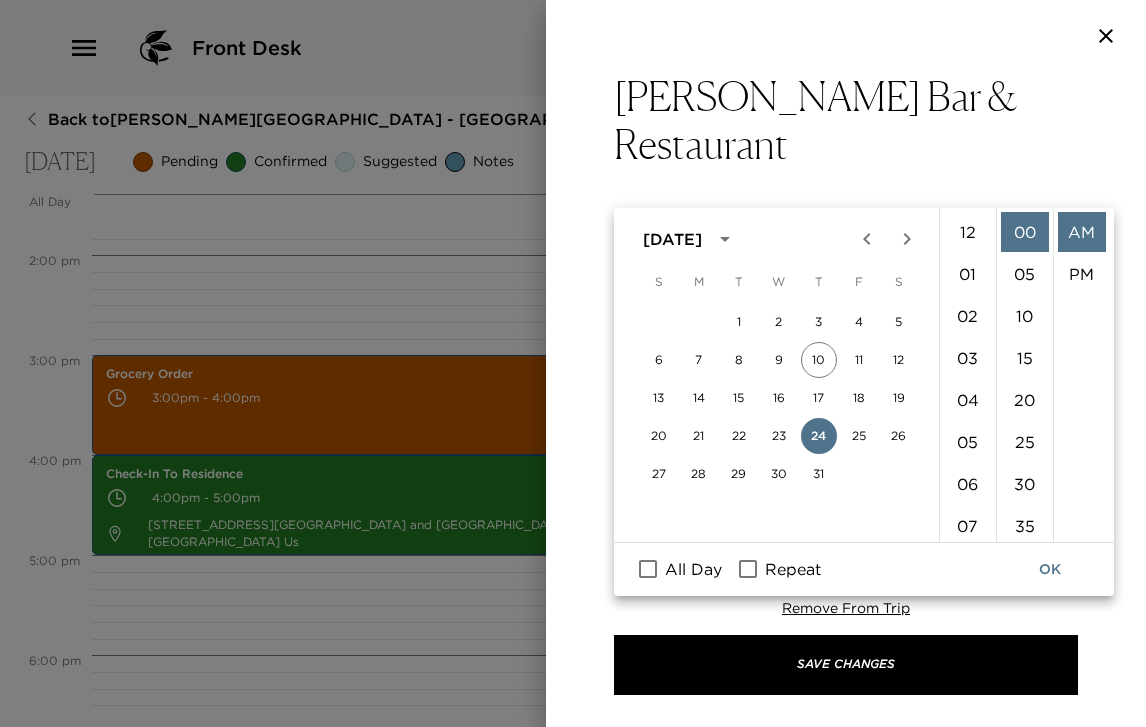scroll, scrollTop: 462, scrollLeft: 0, axis: vertical 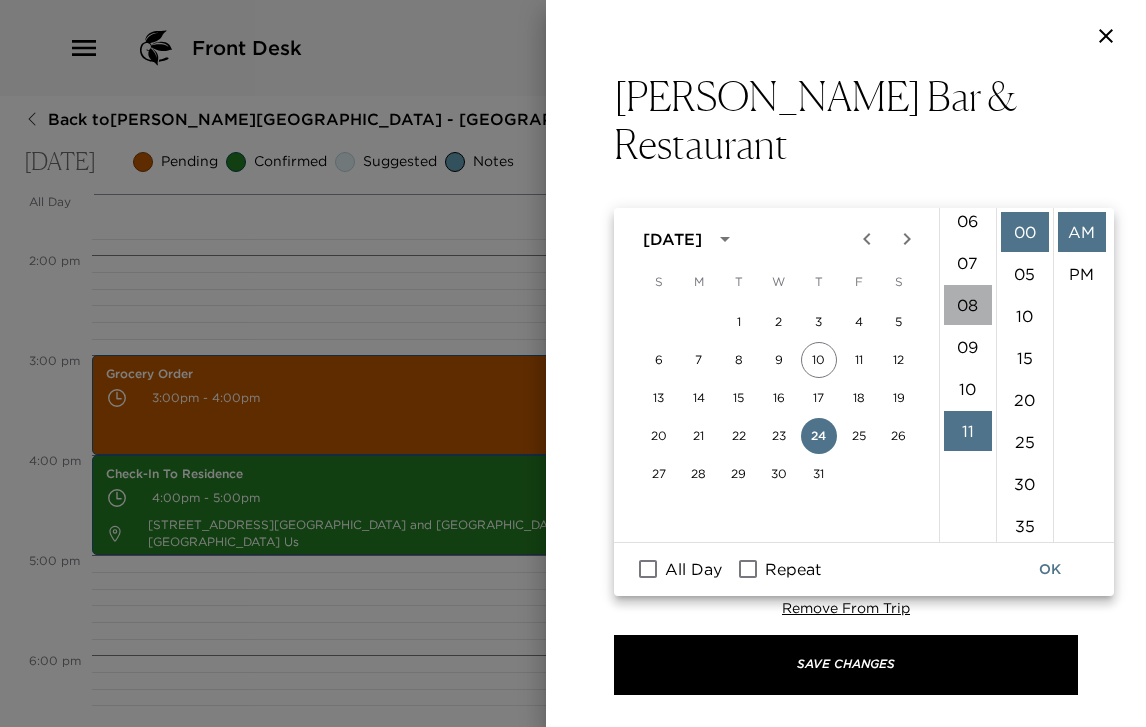 click on "08" at bounding box center [968, 305] 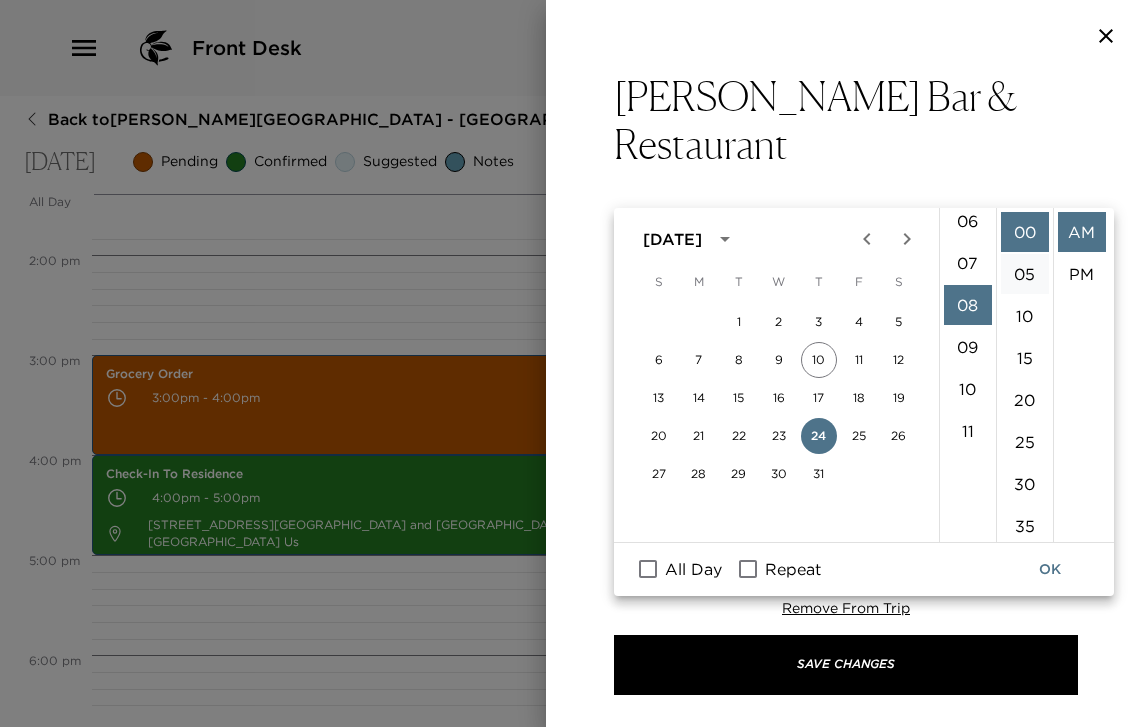 scroll, scrollTop: 336, scrollLeft: 0, axis: vertical 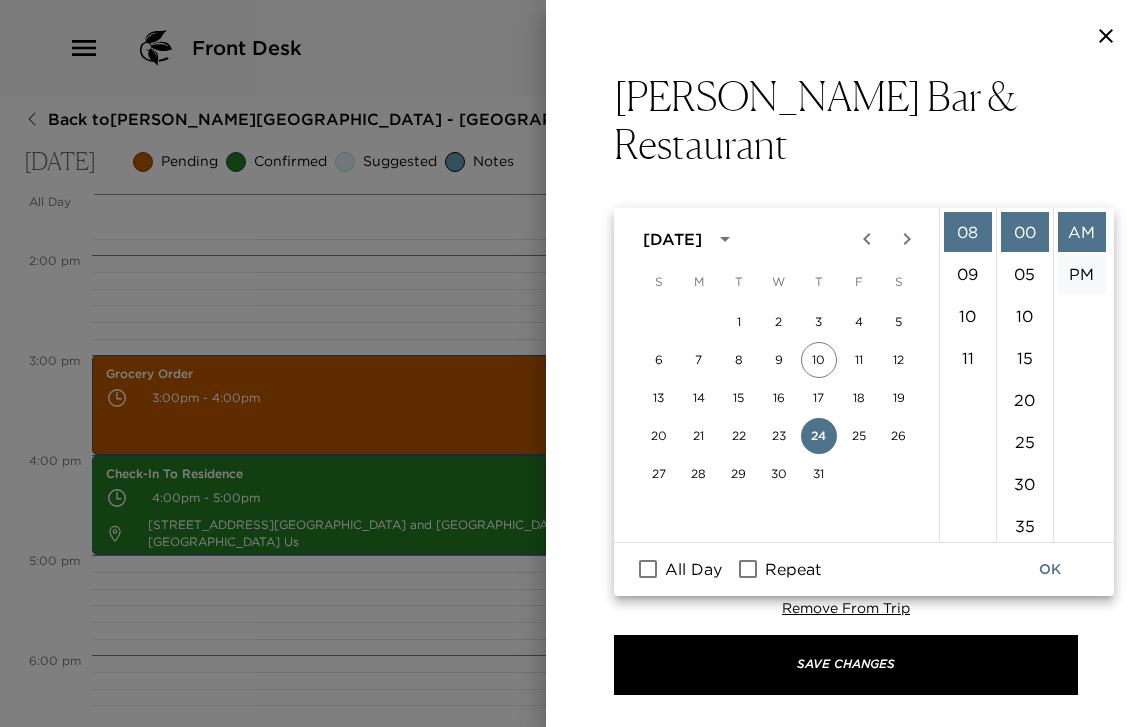 click on "PM" at bounding box center [1082, 274] 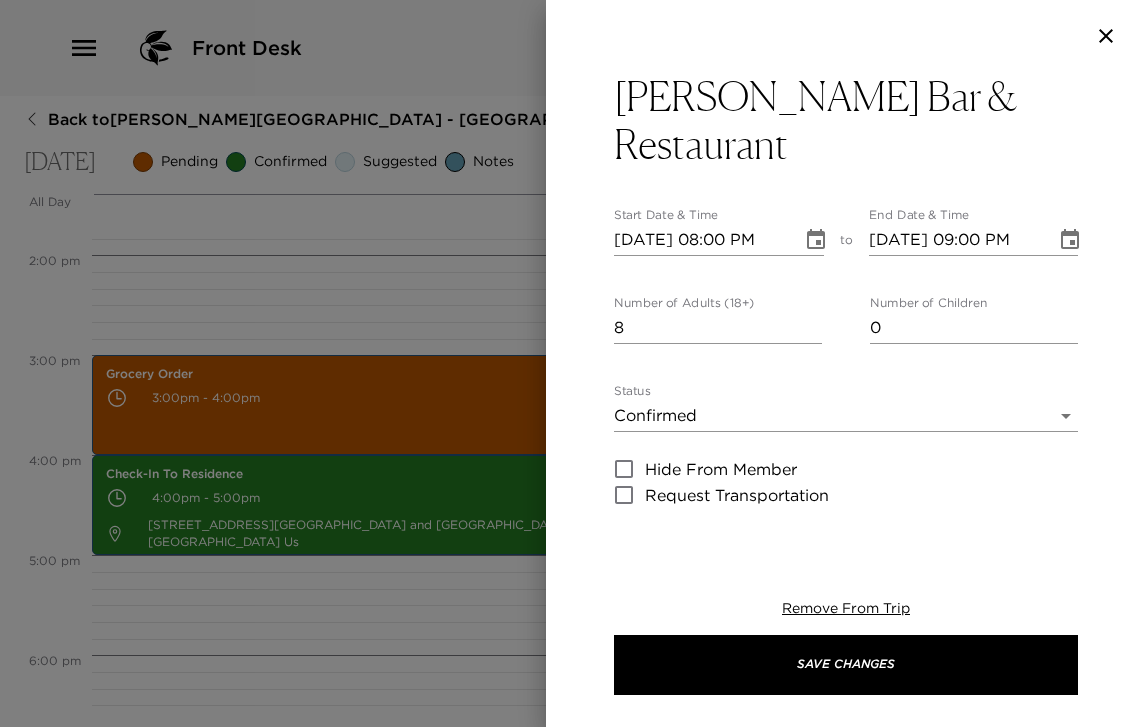 scroll, scrollTop: 42, scrollLeft: 0, axis: vertical 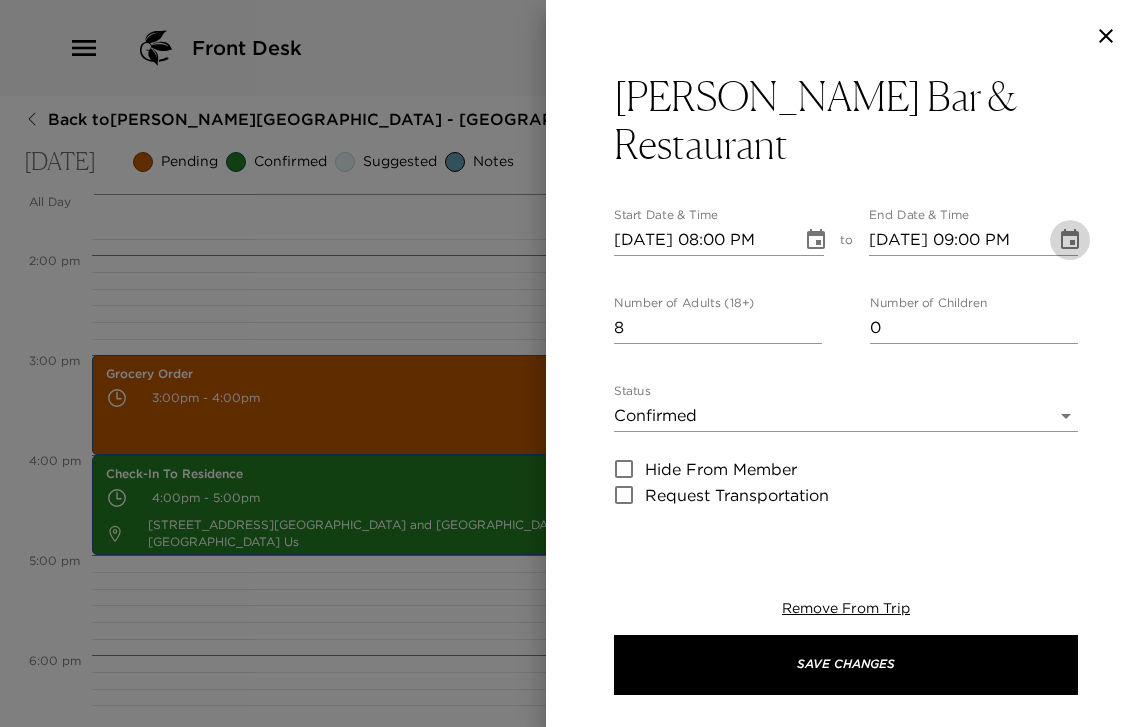 click 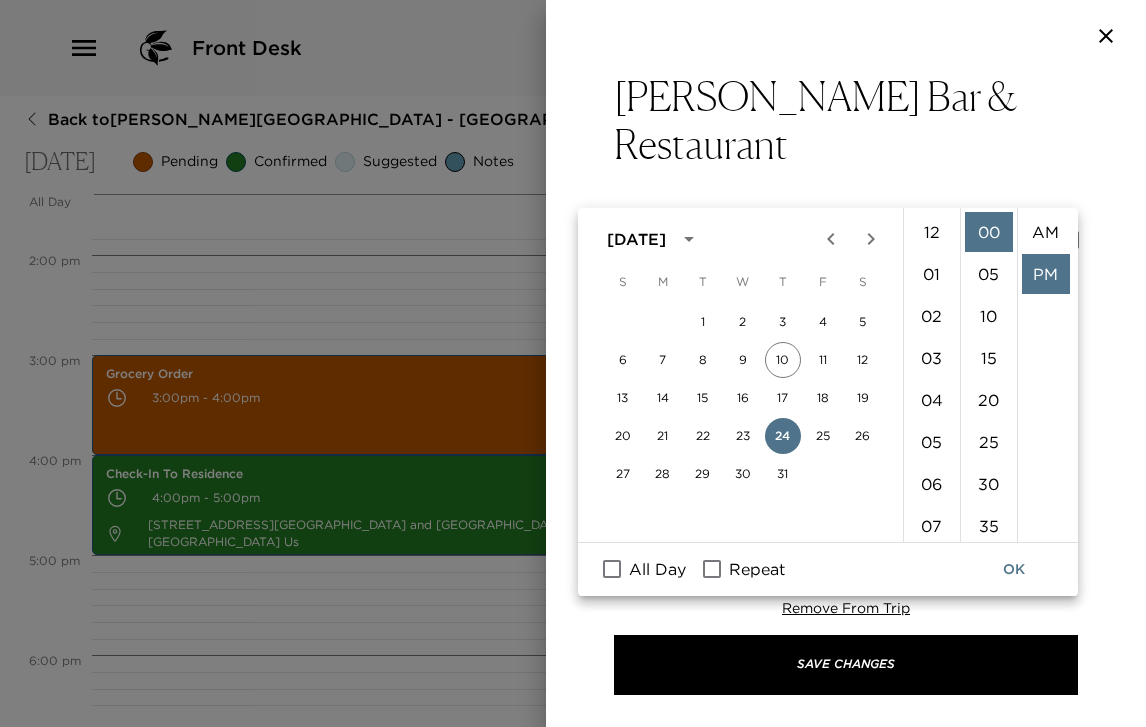scroll, scrollTop: 378, scrollLeft: 0, axis: vertical 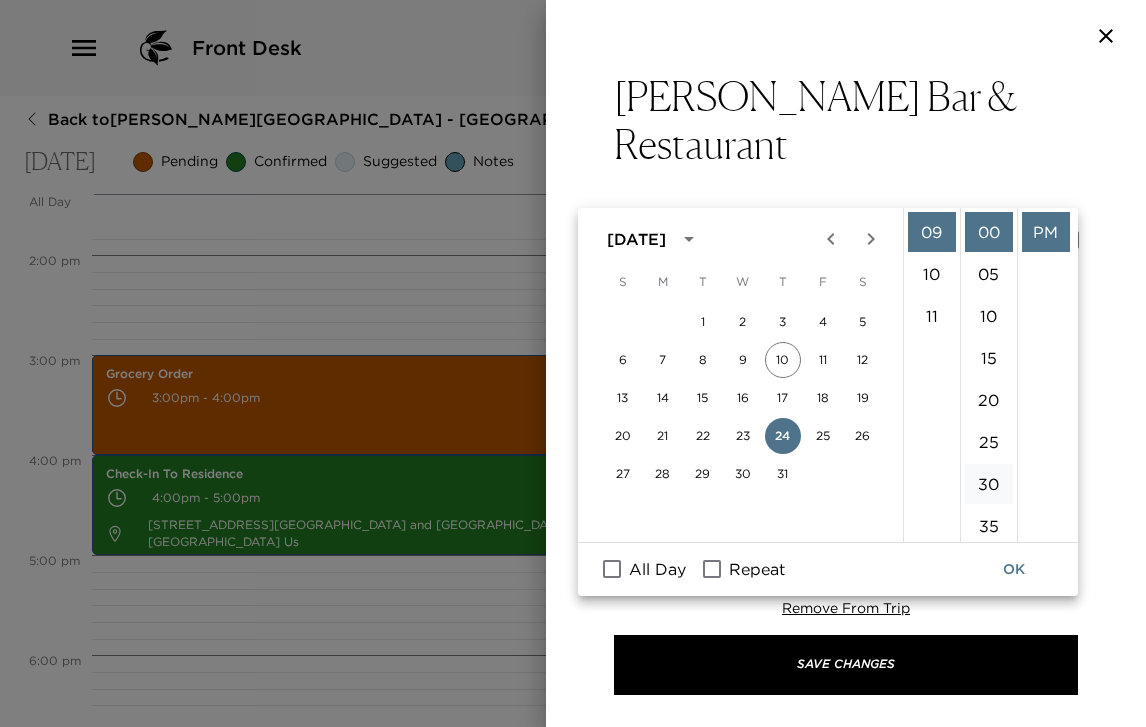 click on "30" at bounding box center (989, 484) 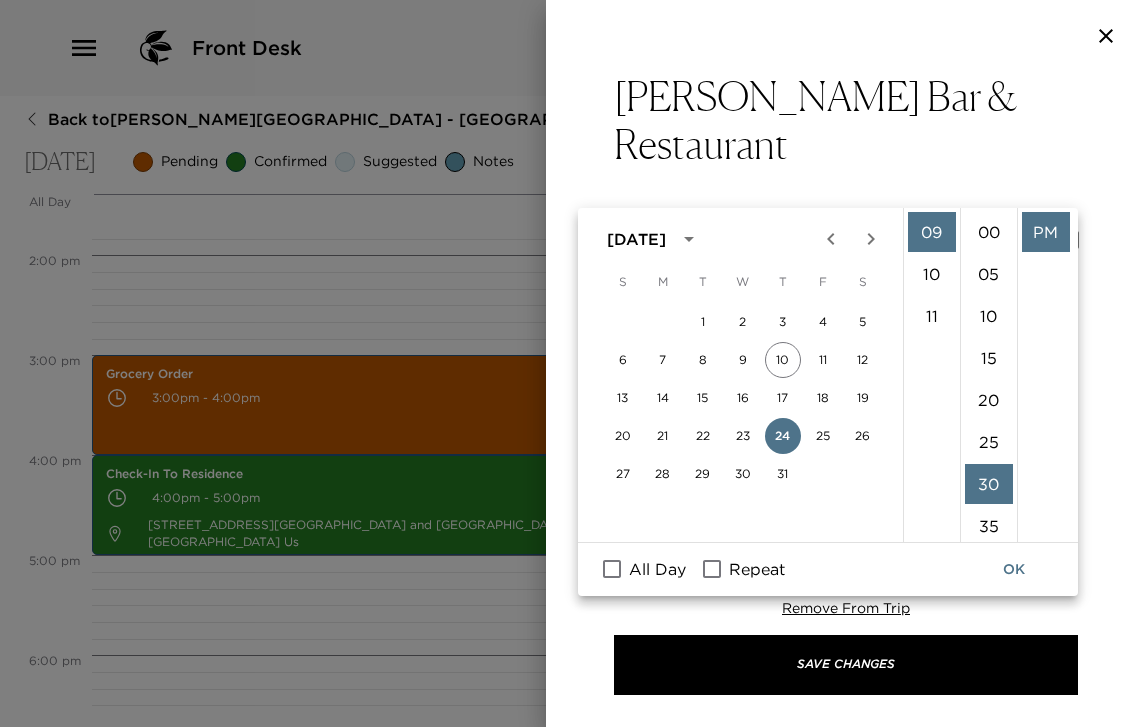 scroll, scrollTop: 252, scrollLeft: 0, axis: vertical 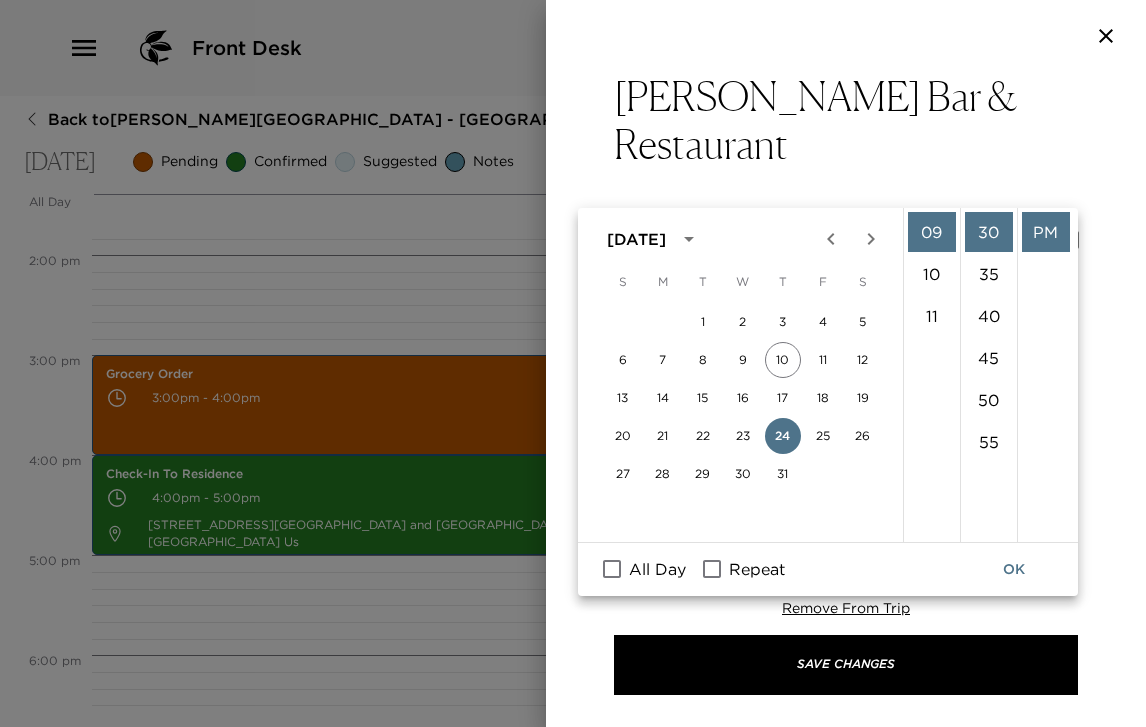 click on "OK" at bounding box center [1014, 569] 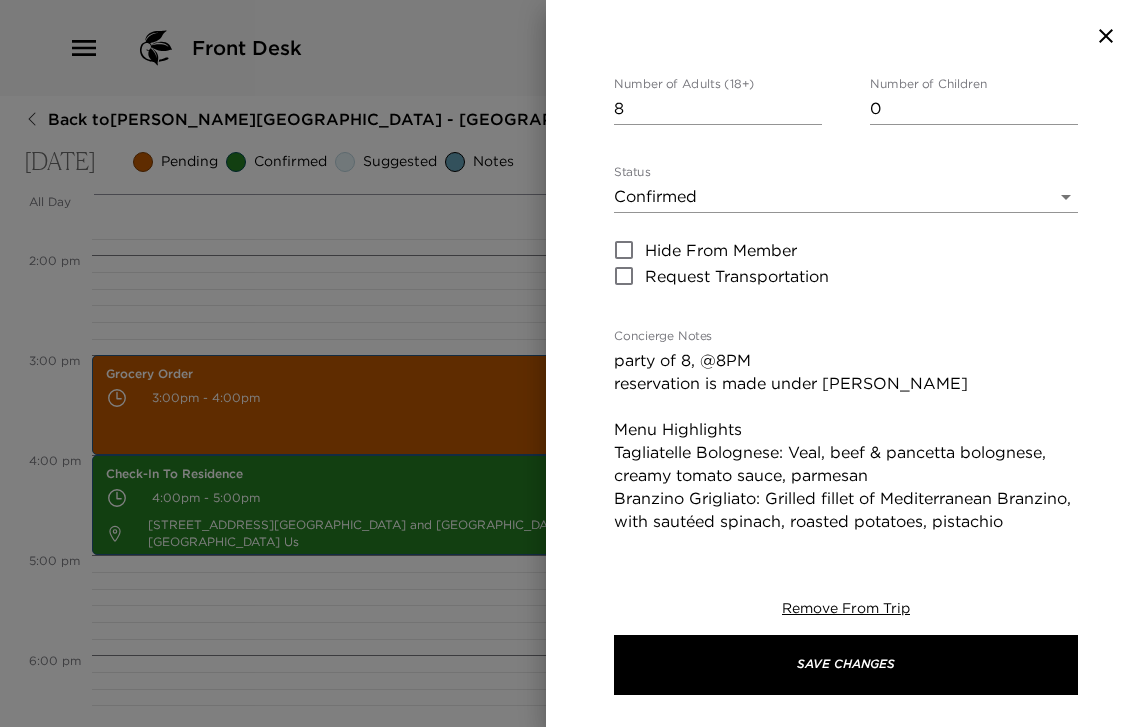 scroll, scrollTop: 438, scrollLeft: 0, axis: vertical 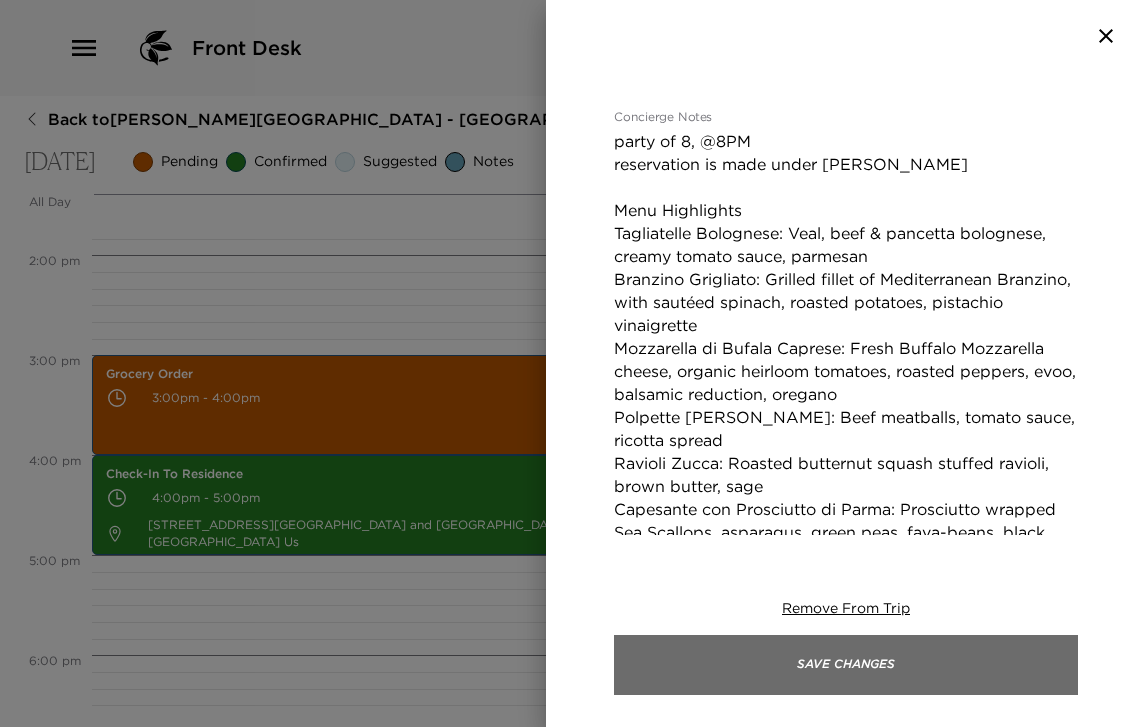 click on "Save Changes" at bounding box center (846, 665) 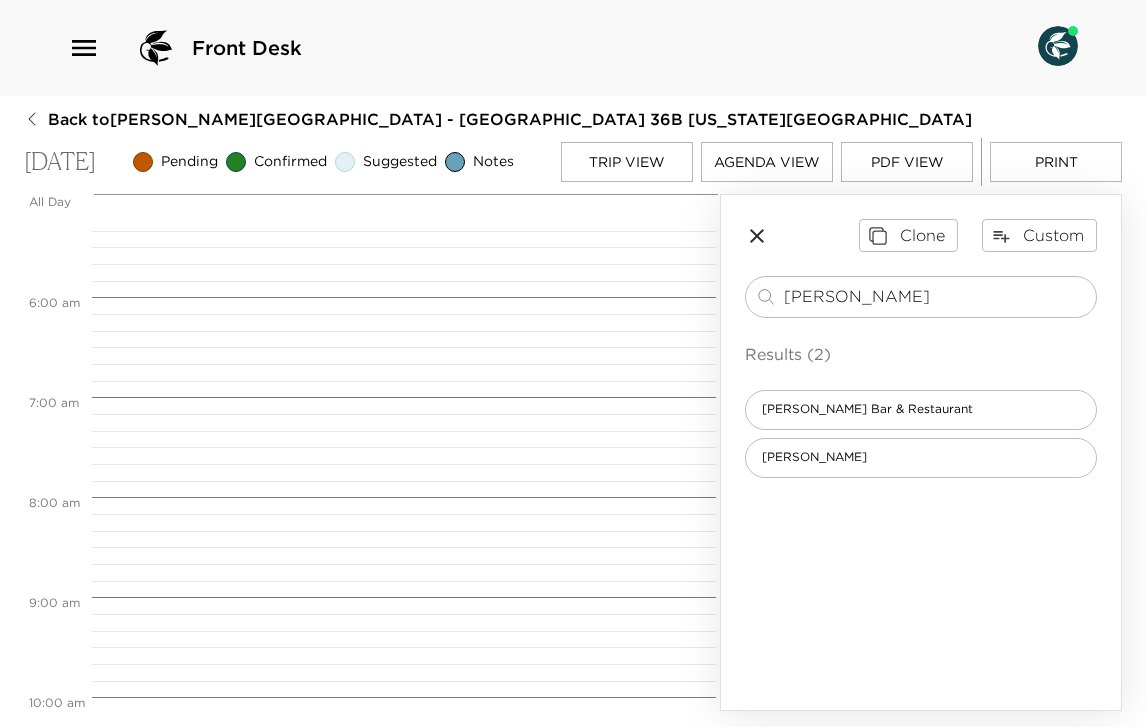scroll, scrollTop: 294, scrollLeft: 0, axis: vertical 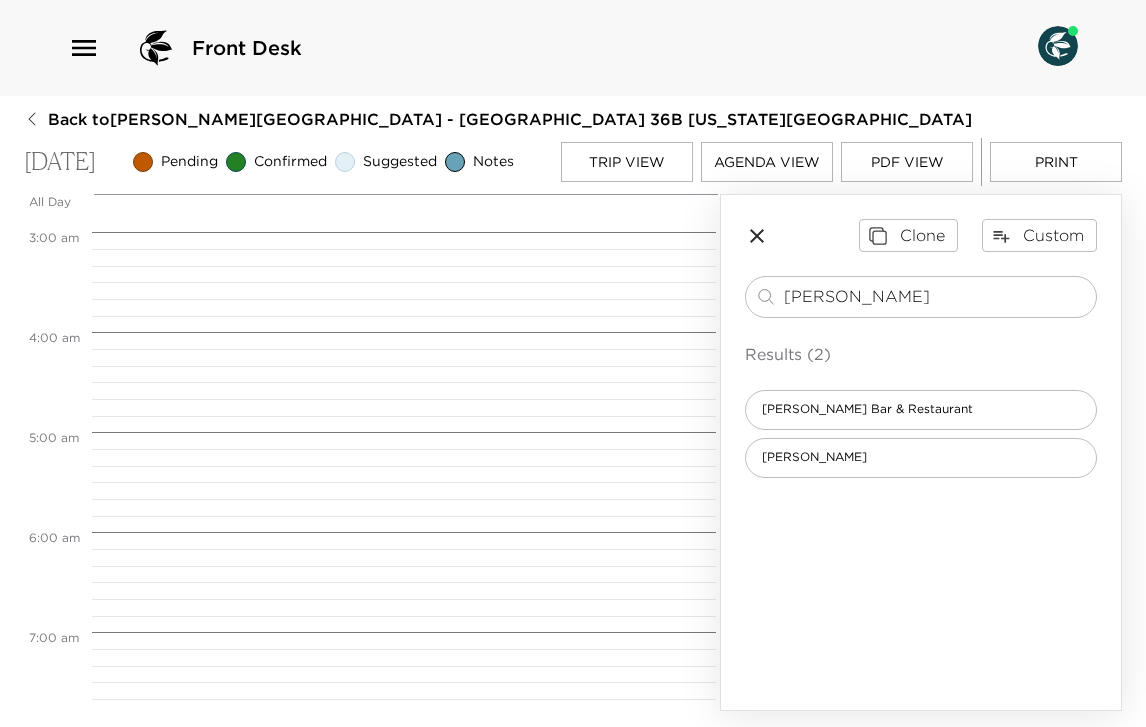 click on "Agenda View" at bounding box center [767, 162] 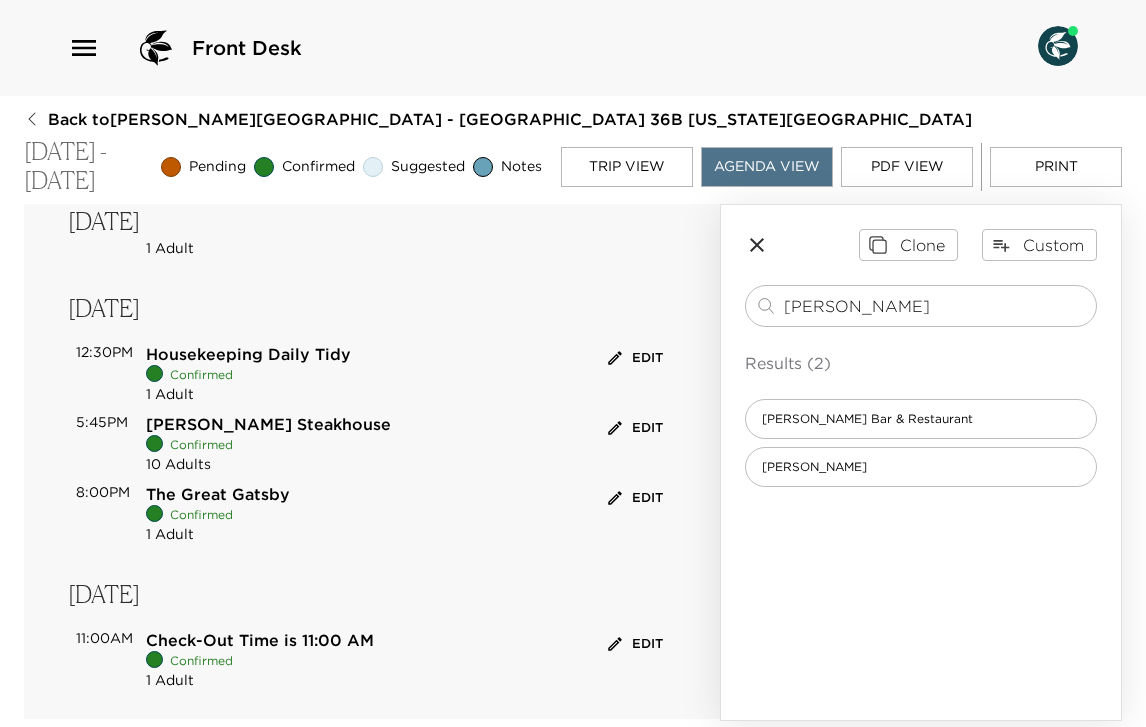scroll, scrollTop: 597, scrollLeft: 0, axis: vertical 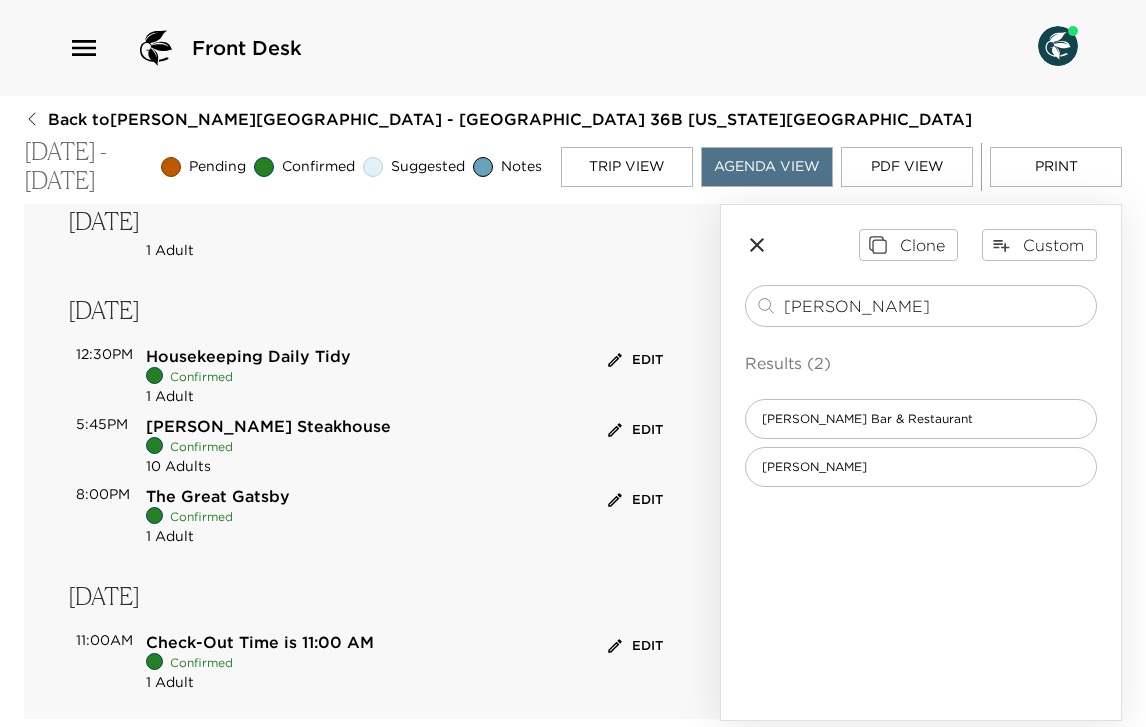click 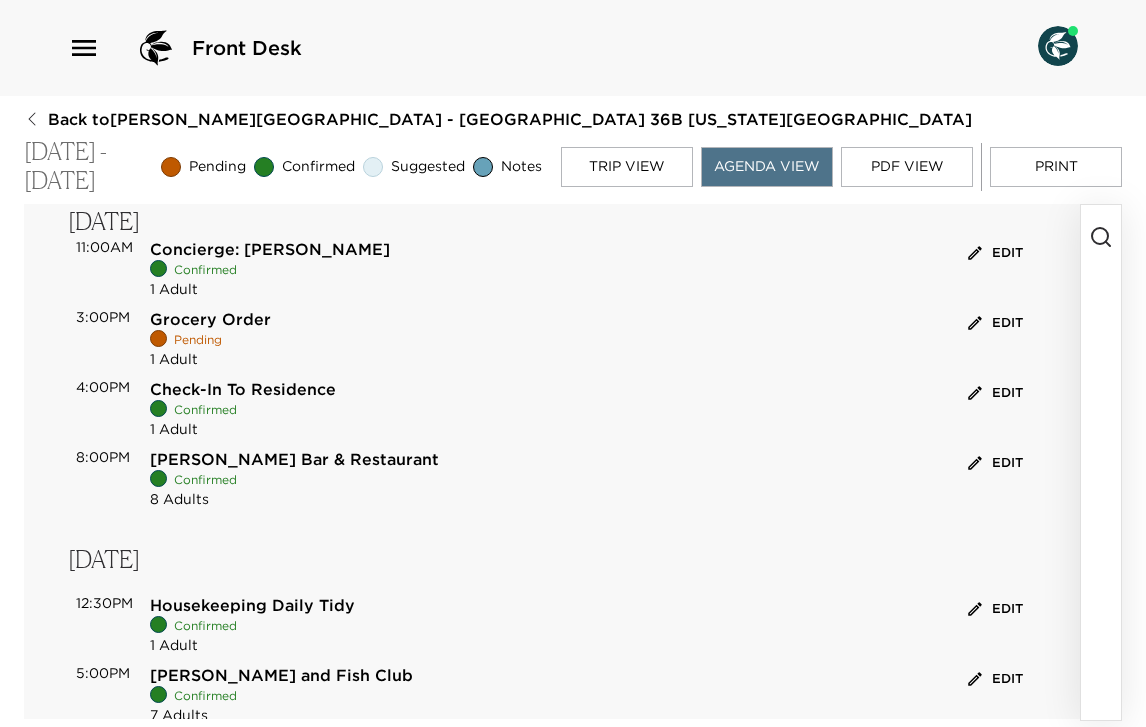 scroll, scrollTop: 54, scrollLeft: 0, axis: vertical 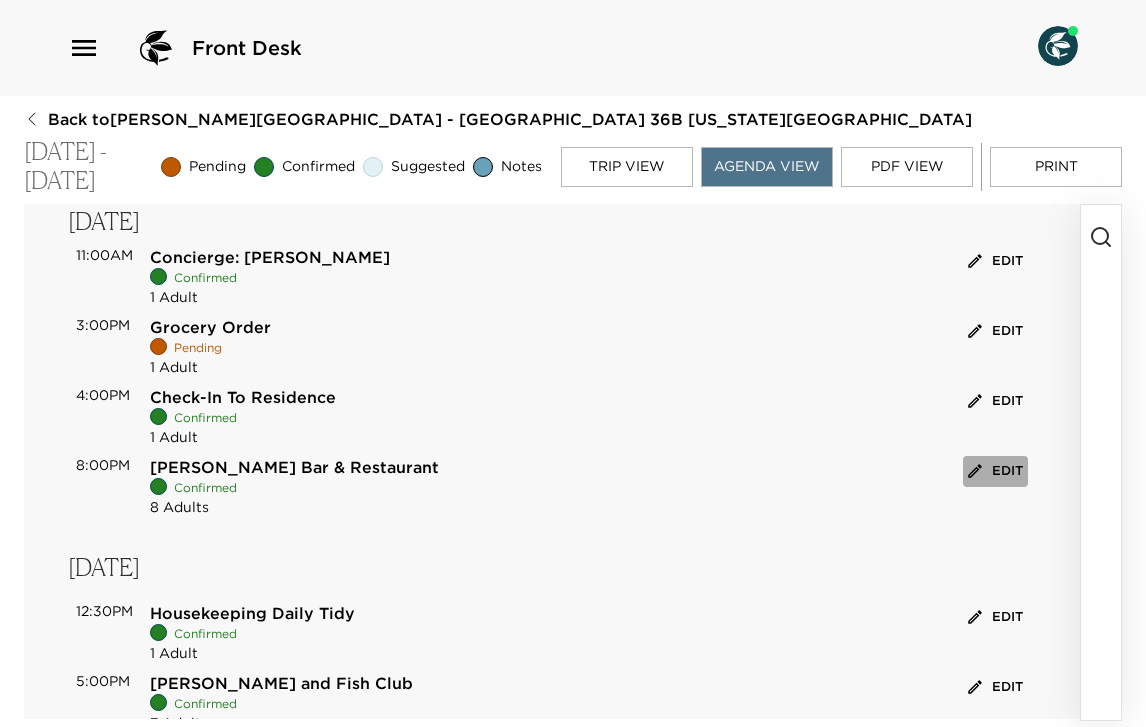 click on "Edit" at bounding box center (995, 471) 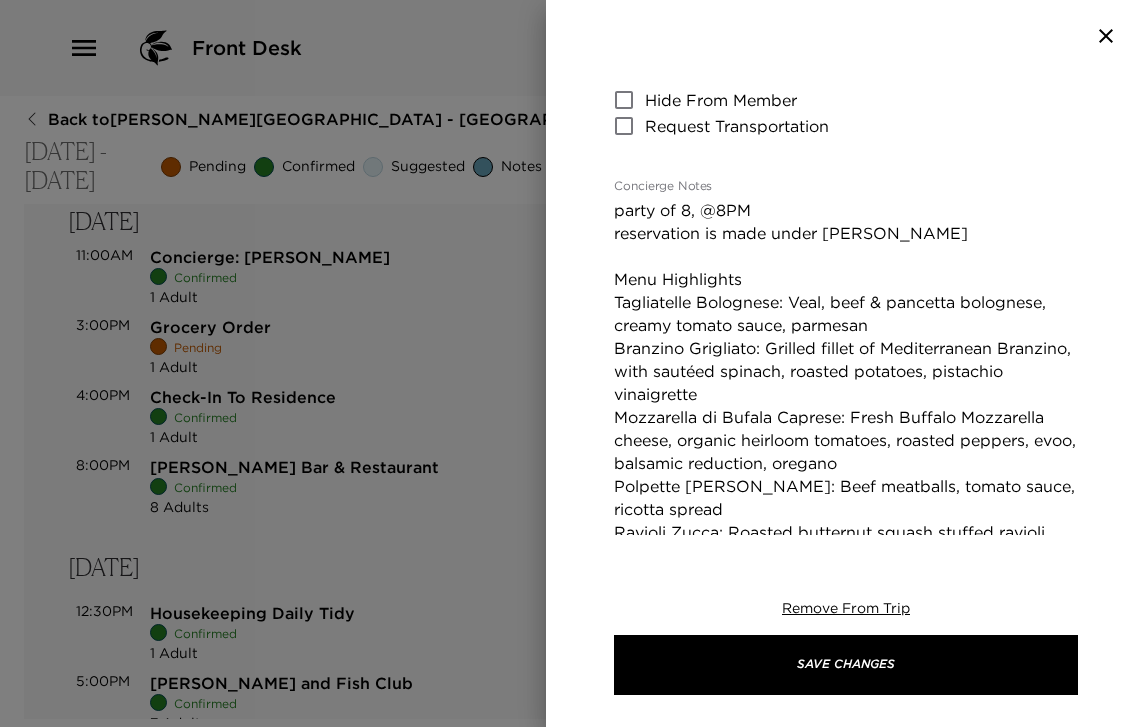 scroll, scrollTop: 280, scrollLeft: 0, axis: vertical 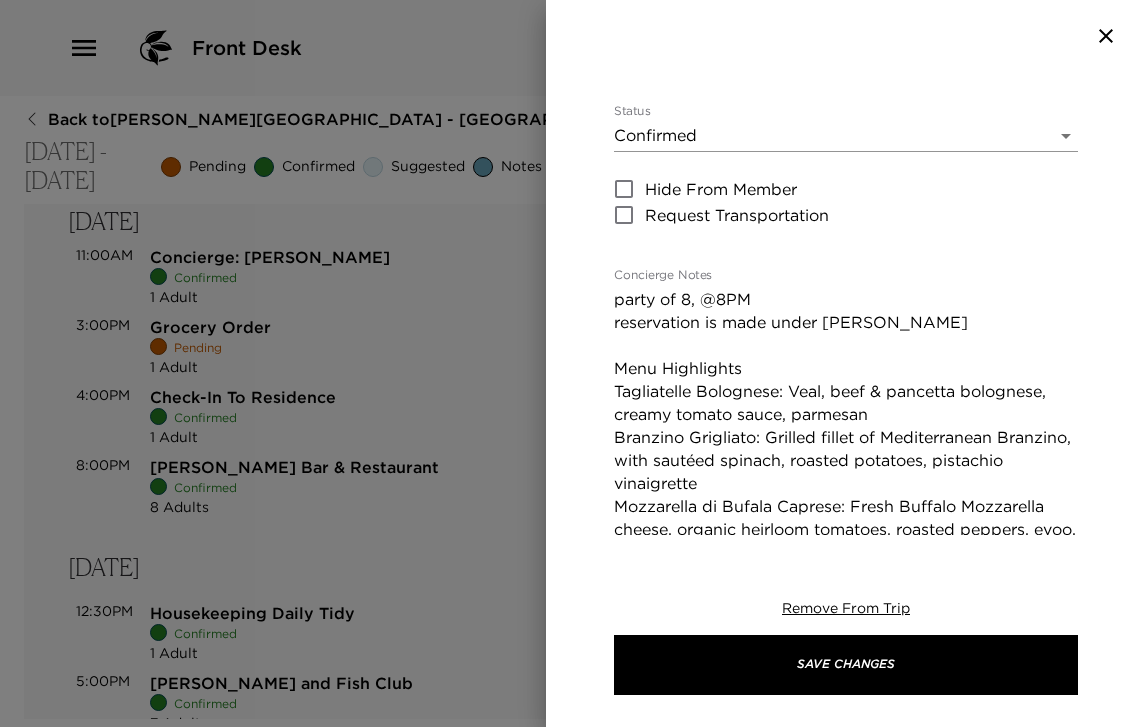 click on "party of 8, @8PM
reservation is made under Lisa Mansour
Menu Highlights
Tagliatelle Bolognese: Veal, beef & pancetta bolognese, creamy tomato sauce, parmesan
Branzino Grigliato: Grilled fillet of Mediterranean Branzino, with sautéed spinach, roasted potatoes, pistachio vinaigrette
Mozzarella di Bufala Caprese: Fresh Buffalo Mozzarella cheese, organic heirloom tomatoes, roasted peppers, evoo, balsamic reduction, oregano
Polpette di Manzo: Beef meatballs, tomato sauce, ricotta spread
Ravioli Zucca: Roasted butternut squash stuffed ravioli, brown butter, sage
Capesante con Prosciutto di Parma: Prosciutto wrapped Sea Scallops, asparagus, green peas, fava-beans, black summer truffles" at bounding box center [846, 506] 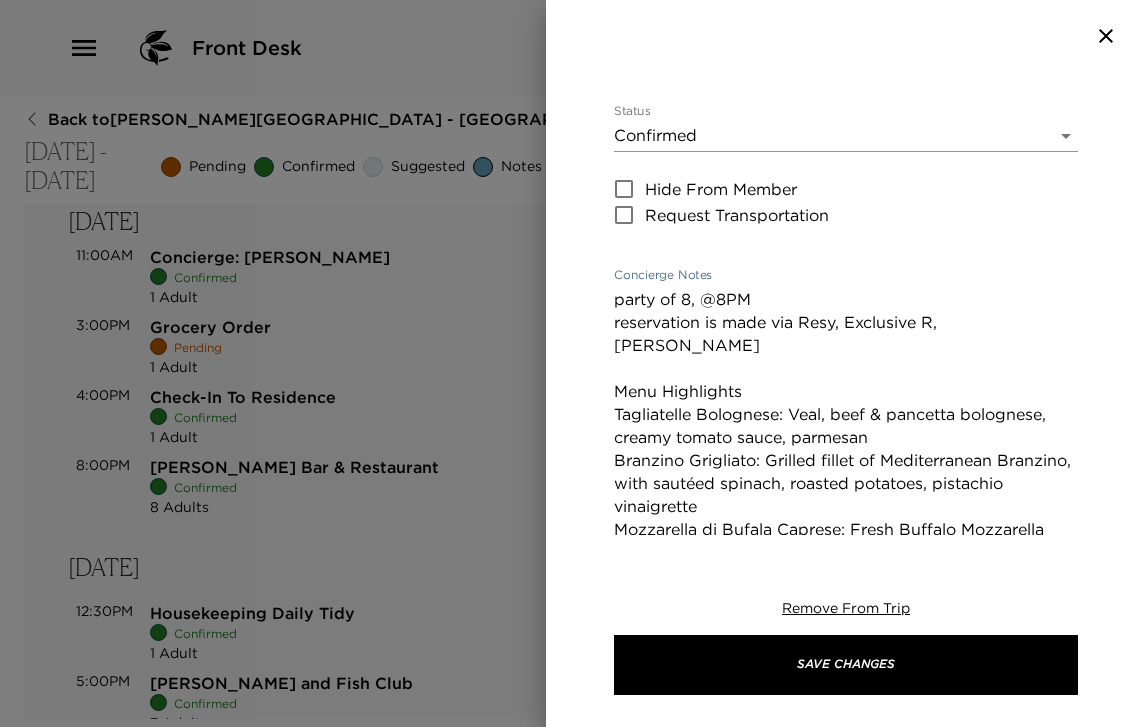 click on "party of 8, @8PM
reservation is made via Resy, Exclusive R, Lisa Mansour
Menu Highlights
Tagliatelle Bolognese: Veal, beef & pancetta bolognese, creamy tomato sauce, parmesan
Branzino Grigliato: Grilled fillet of Mediterranean Branzino, with sautéed spinach, roasted potatoes, pistachio vinaigrette
Mozzarella di Bufala Caprese: Fresh Buffalo Mozzarella cheese, organic heirloom tomatoes, roasted peppers, evoo, balsamic reduction, oregano
Polpette di Manzo: Beef meatballs, tomato sauce, ricotta spread
Ravioli Zucca: Roasted butternut squash stuffed ravioli, brown butter, sage
Capesante con Prosciutto di Parma: Prosciutto wrapped Sea Scallops, asparagus, green peas, fava-beans, black summer truffles" at bounding box center [846, 506] 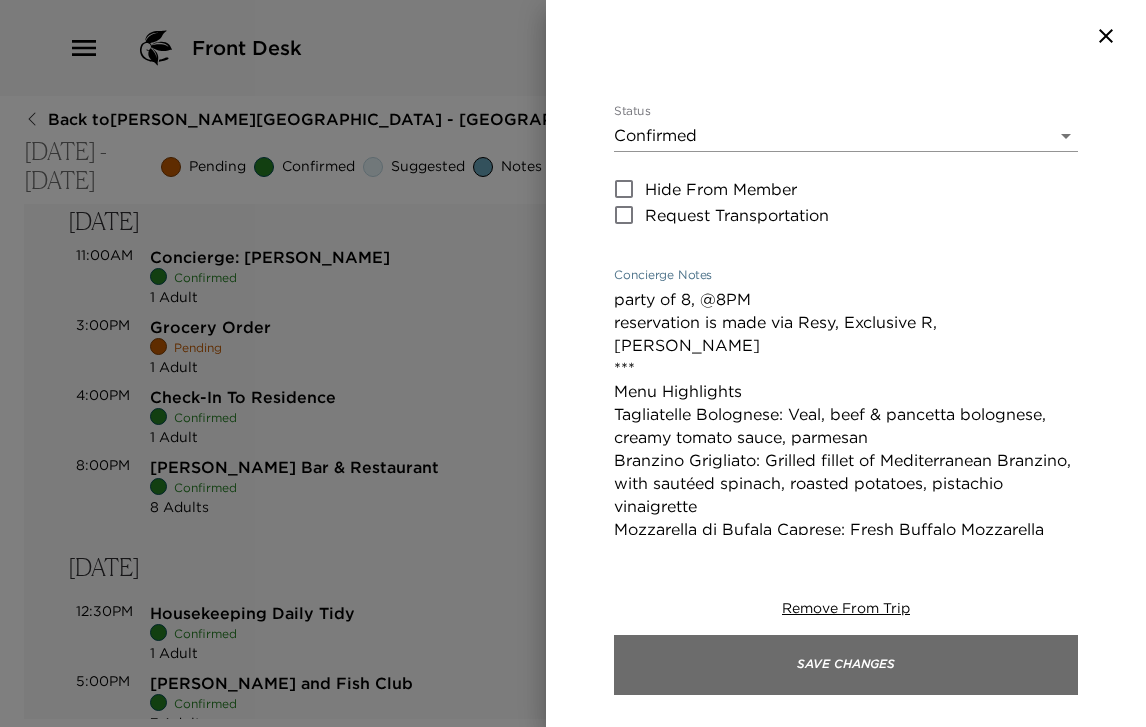 type on "party of 8, @8PM
reservation is made via Resy, Exclusive R, Lisa Mansour
***
Menu Highlights
Tagliatelle Bolognese: Veal, beef & pancetta bolognese, creamy tomato sauce, parmesan
Branzino Grigliato: Grilled fillet of Mediterranean Branzino, with sautéed spinach, roasted potatoes, pistachio vinaigrette
Mozzarella di Bufala Caprese: Fresh Buffalo Mozzarella cheese, organic heirloom tomatoes, roasted peppers, evoo, balsamic reduction, oregano
Polpette di Manzo: Beef meatballs, tomato sauce, ricotta spread
Ravioli Zucca: Roasted butternut squash stuffed ravioli, brown butter, sage
Capesante con Prosciutto di Parma: Prosciutto wrapped Sea Scallops, asparagus, green peas, fava-beans, black summer truffles" 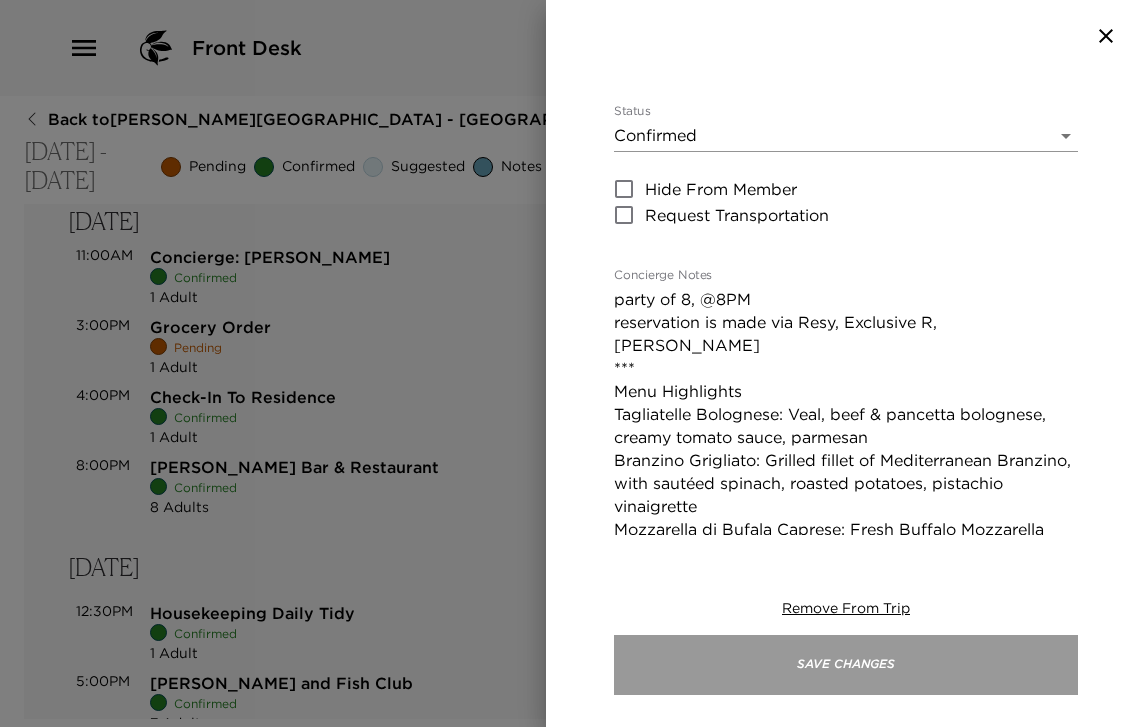 click on "Save Changes" at bounding box center [846, 665] 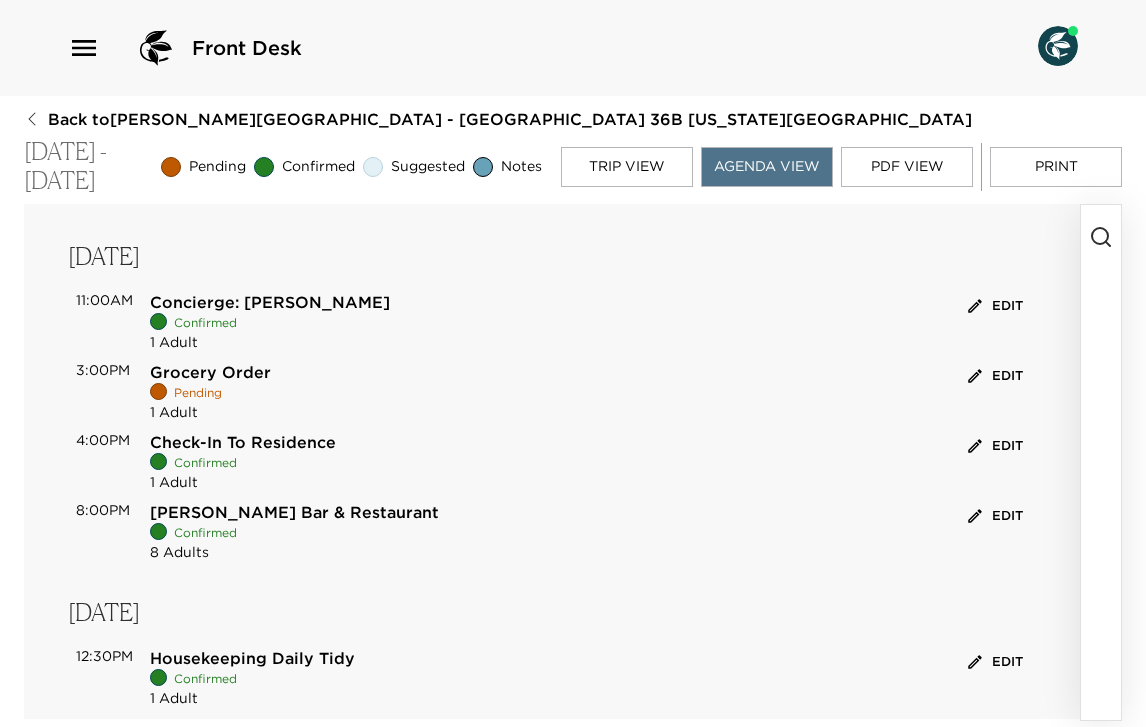 scroll, scrollTop: 0, scrollLeft: 0, axis: both 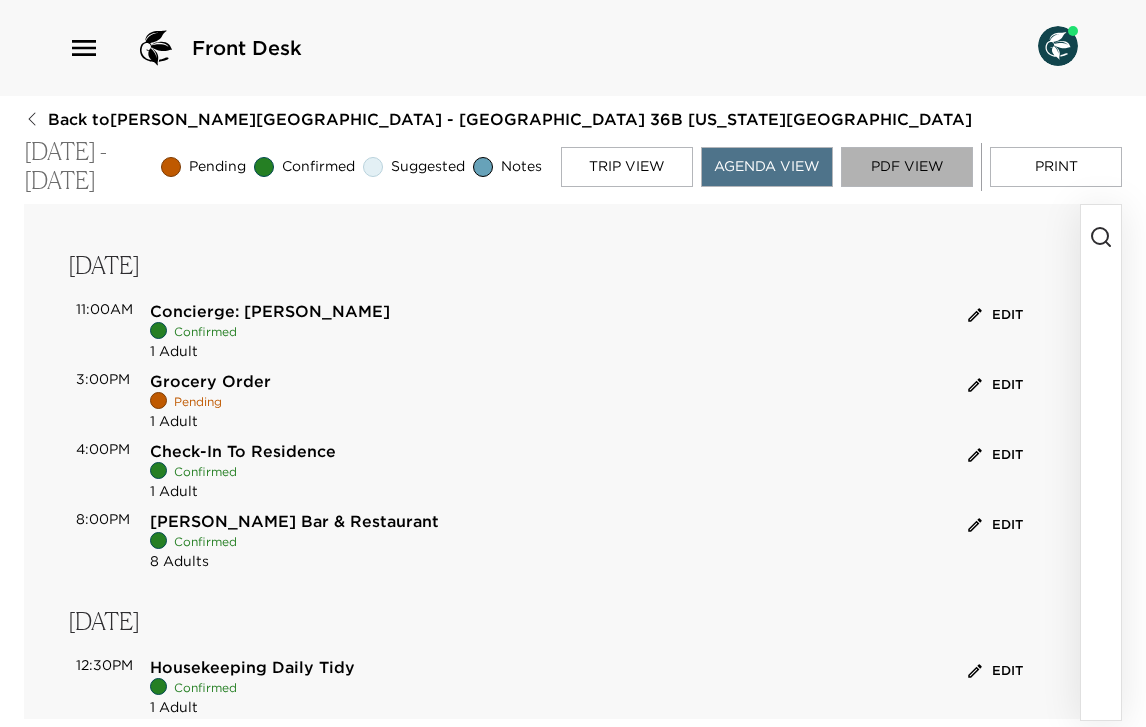 click on "PDF View" at bounding box center [907, 167] 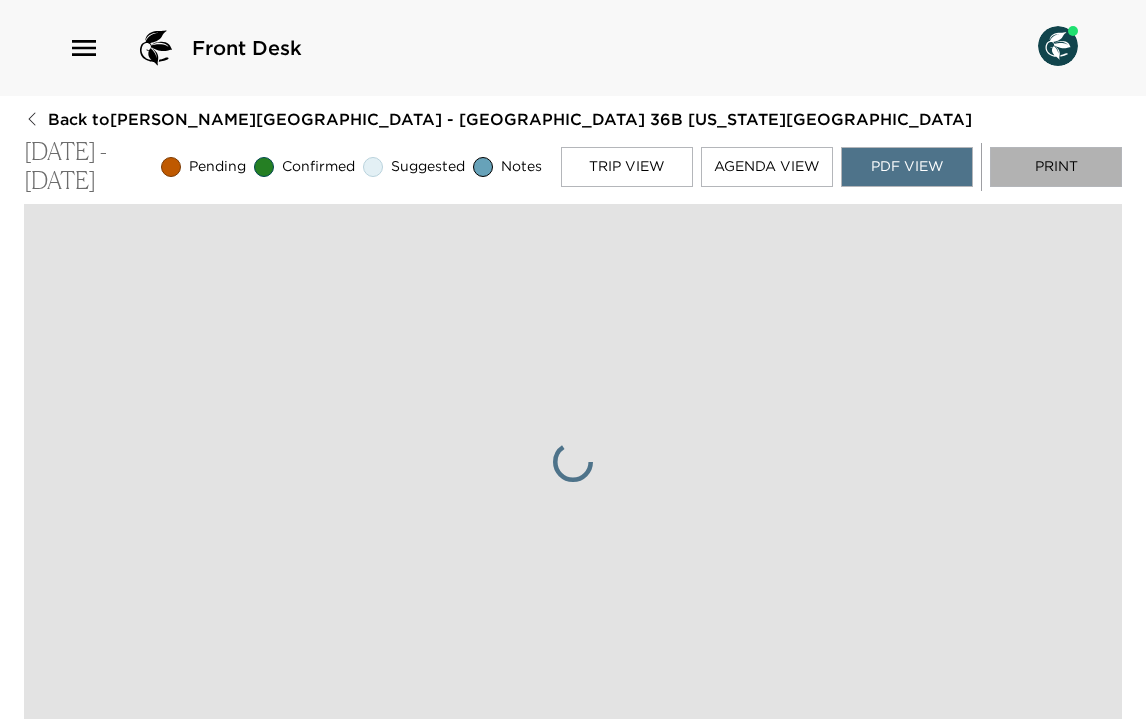 click on "Print" at bounding box center (1056, 167) 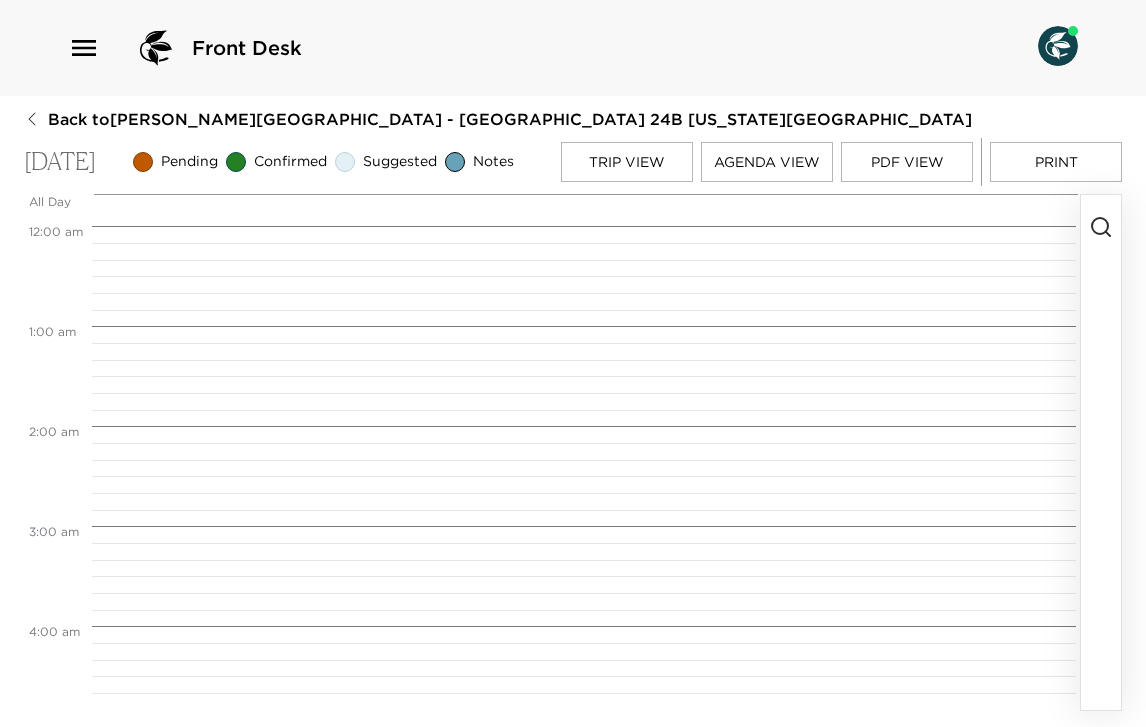 scroll, scrollTop: 0, scrollLeft: 0, axis: both 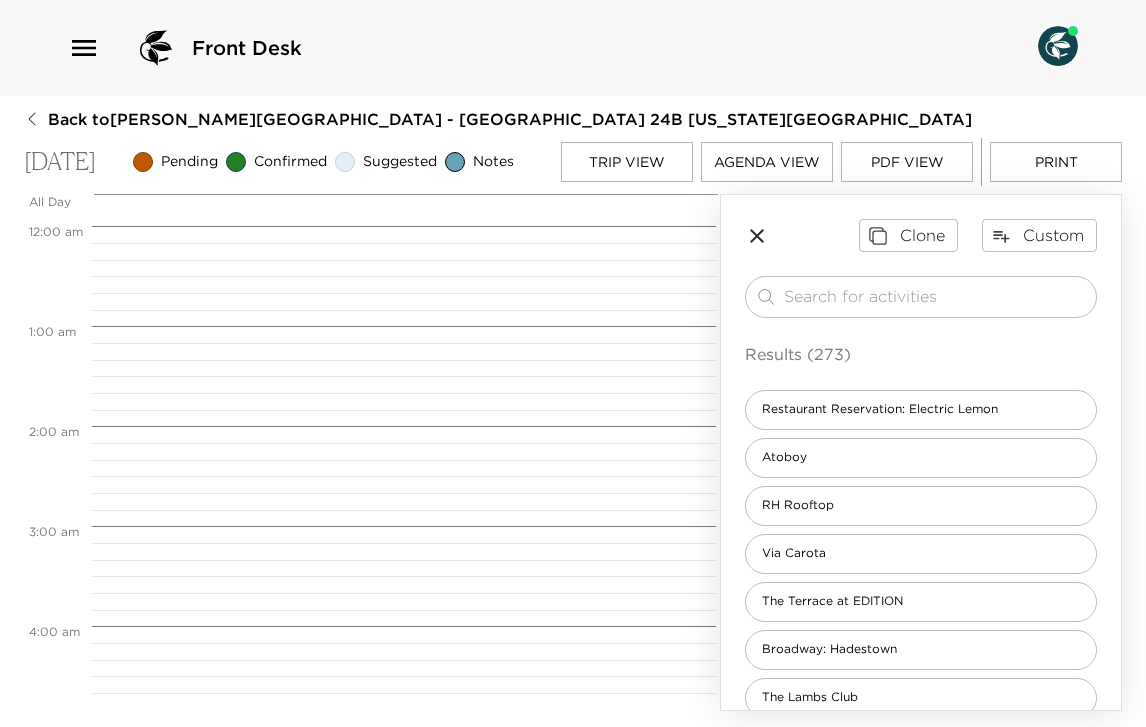 click on "Windsor Limo - Sedan from [GEOGRAPHIC_DATA] (jet blue) 8:30am - 9:30am ste 100 [STREET_ADDRESS][US_STATE] The [PERSON_NAME] Collection (SUGGESTED) 10:30am - 12:00pm [STREET_ADDRESS][US_STATE][US_STATE] Concierge: [PERSON_NAME] 3:00pm - 4:00pm [STREET_ADDRESS][US_STATE][US_STATE][DEMOGRAPHIC_DATA] Check-In To Residence 4:00pm - 5:00pm [STREET_ADDRESS][GEOGRAPHIC_DATA][US_STATE]
Us Grocery Order 3:30pm - 4:30pm [GEOGRAPHIC_DATA] by Shin 6:00pm - 8:30pm [STREET_ADDRESS][US_STATE][US_STATE]" at bounding box center (401, 1426) 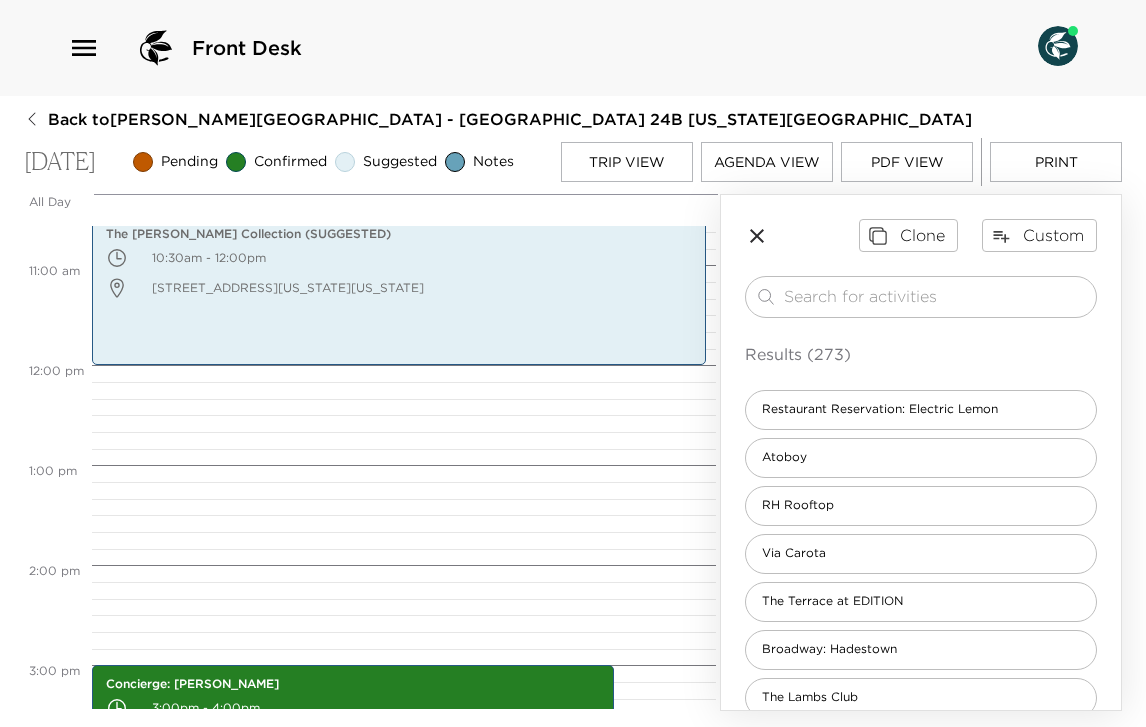 scroll, scrollTop: 1153, scrollLeft: 0, axis: vertical 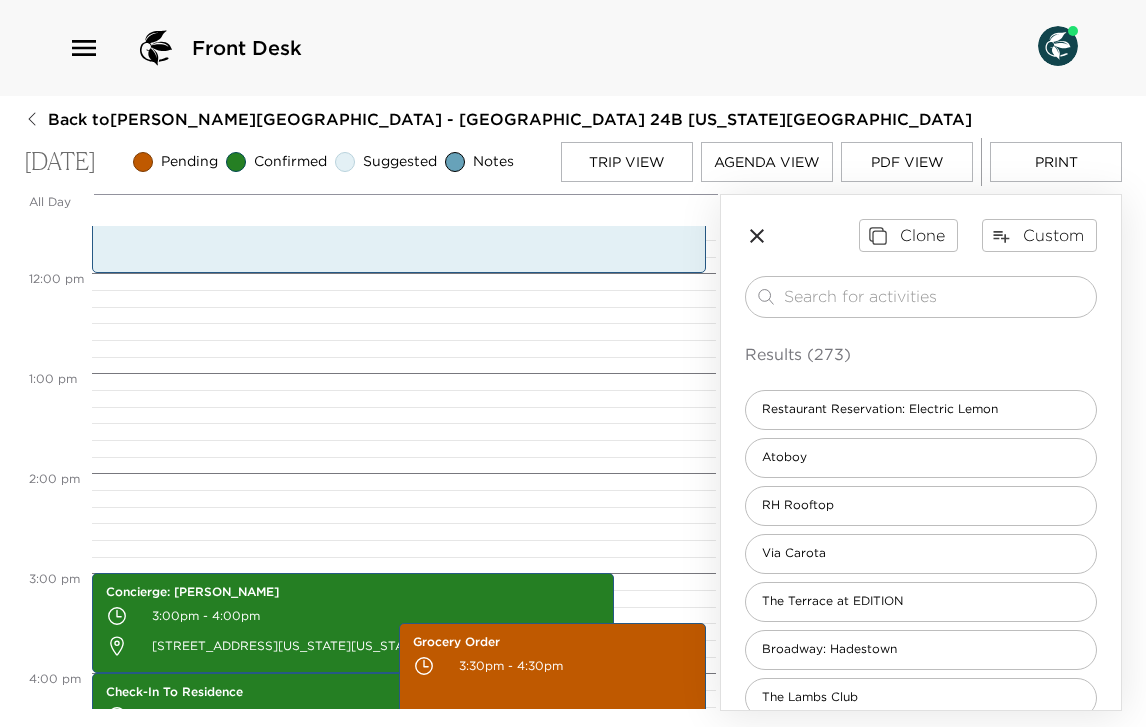 click on "Windsor Limo - Sedan from [GEOGRAPHIC_DATA] (jet blue) 8:30am - 9:30am ste 100 [STREET_ADDRESS][US_STATE] The [PERSON_NAME] Collection (SUGGESTED) 10:30am - 12:00pm [STREET_ADDRESS][US_STATE][US_STATE] Concierge: [PERSON_NAME] 3:00pm - 4:00pm [STREET_ADDRESS][US_STATE][US_STATE][DEMOGRAPHIC_DATA] Check-In To Residence 4:00pm - 5:00pm [STREET_ADDRESS][GEOGRAPHIC_DATA][US_STATE]
Us Grocery Order 3:30pm - 4:30pm [GEOGRAPHIC_DATA] by Shin 6:00pm - 8:30pm [STREET_ADDRESS][US_STATE][US_STATE]" at bounding box center [401, 273] 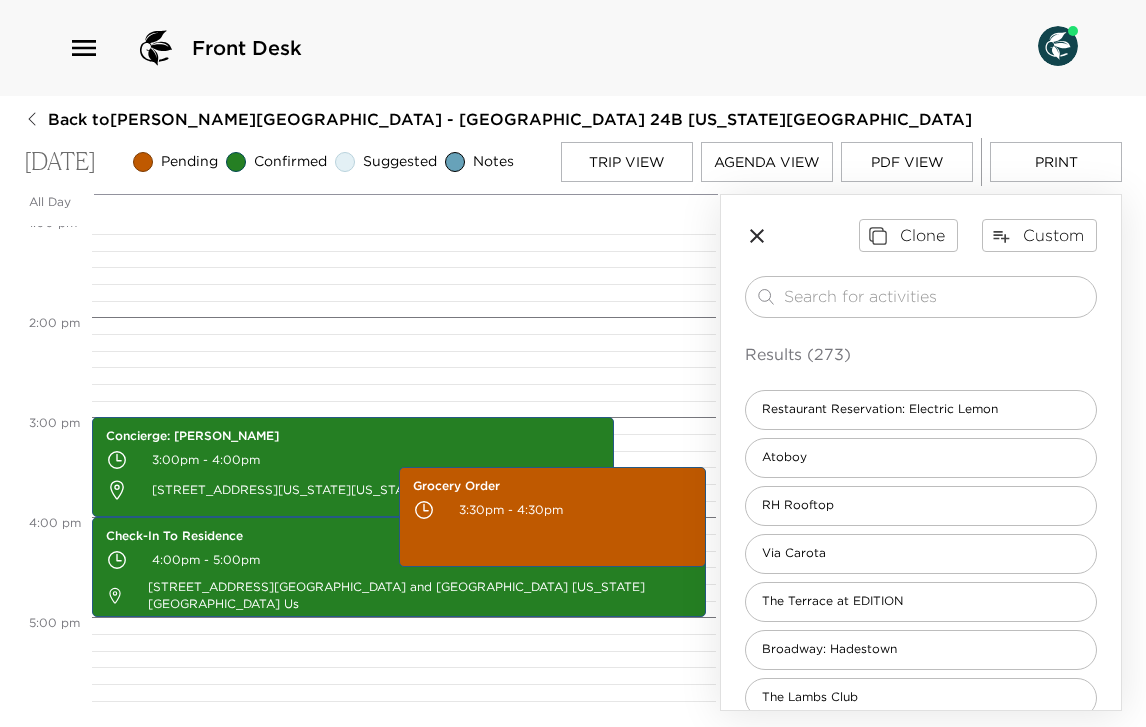 scroll, scrollTop: 1317, scrollLeft: 0, axis: vertical 